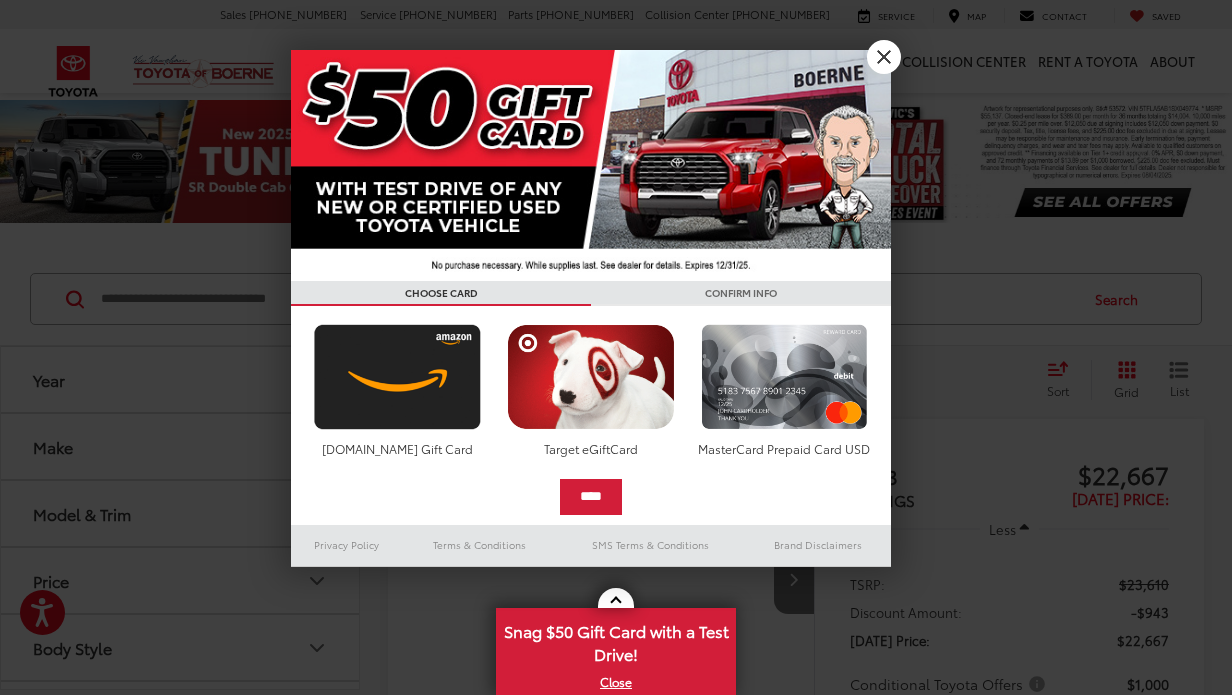 click on "X" at bounding box center [884, 57] 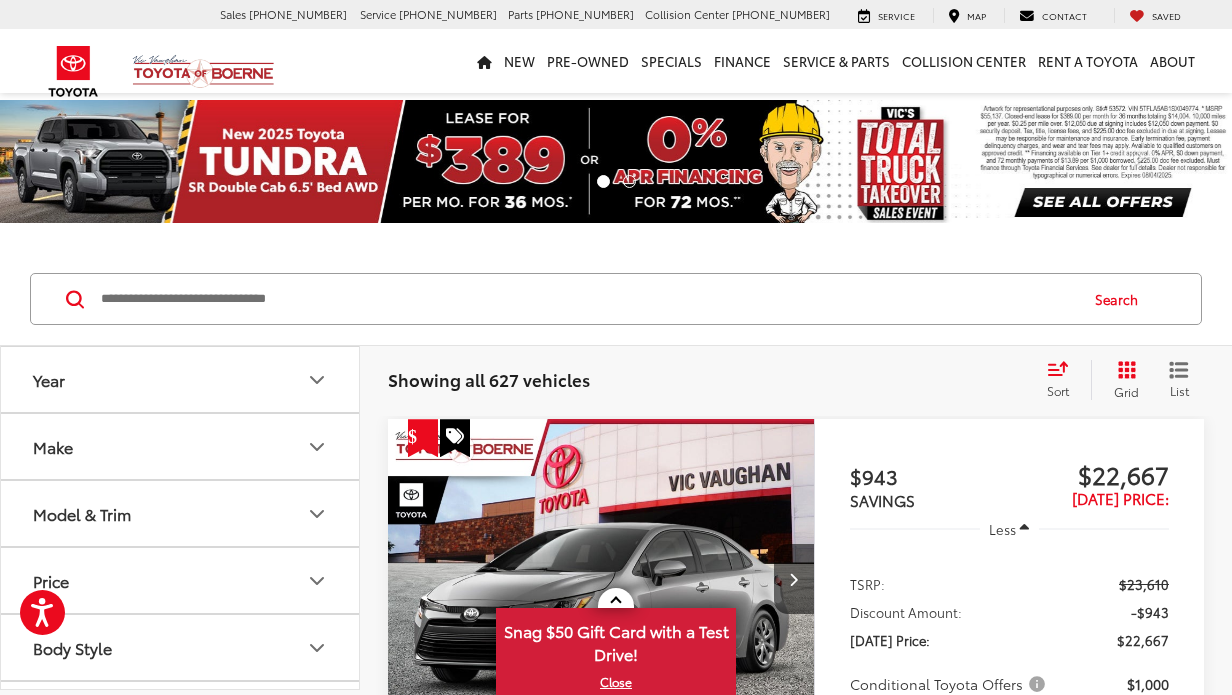 scroll, scrollTop: 0, scrollLeft: 0, axis: both 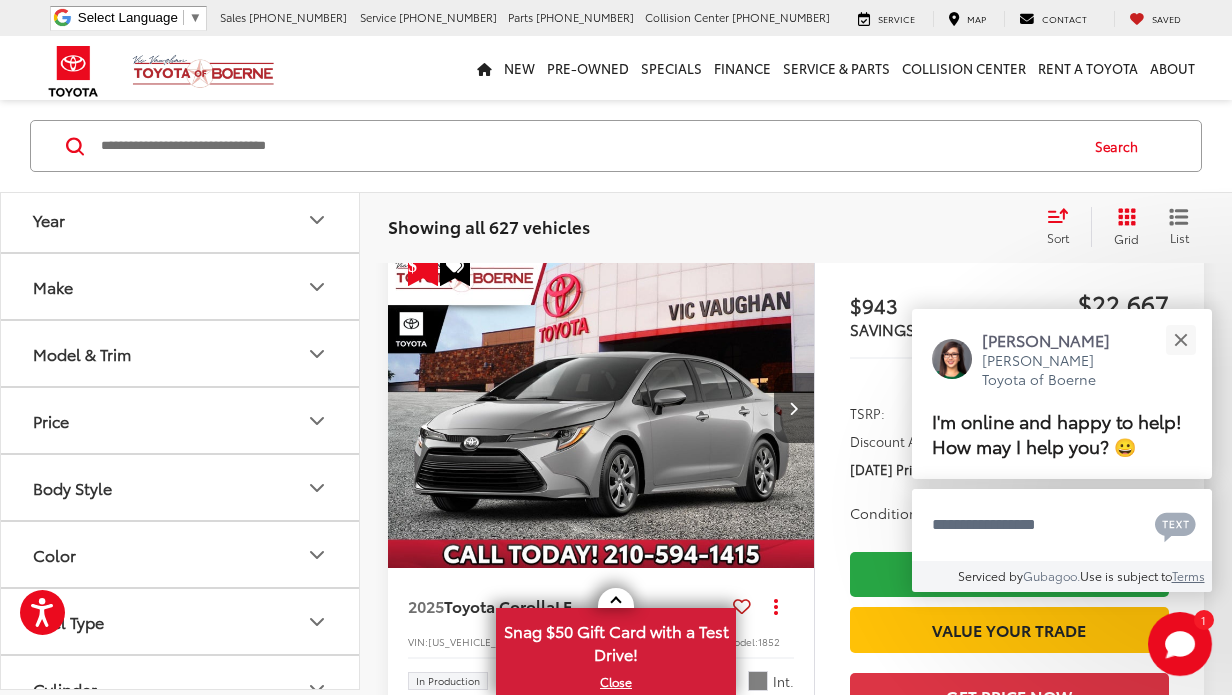 click 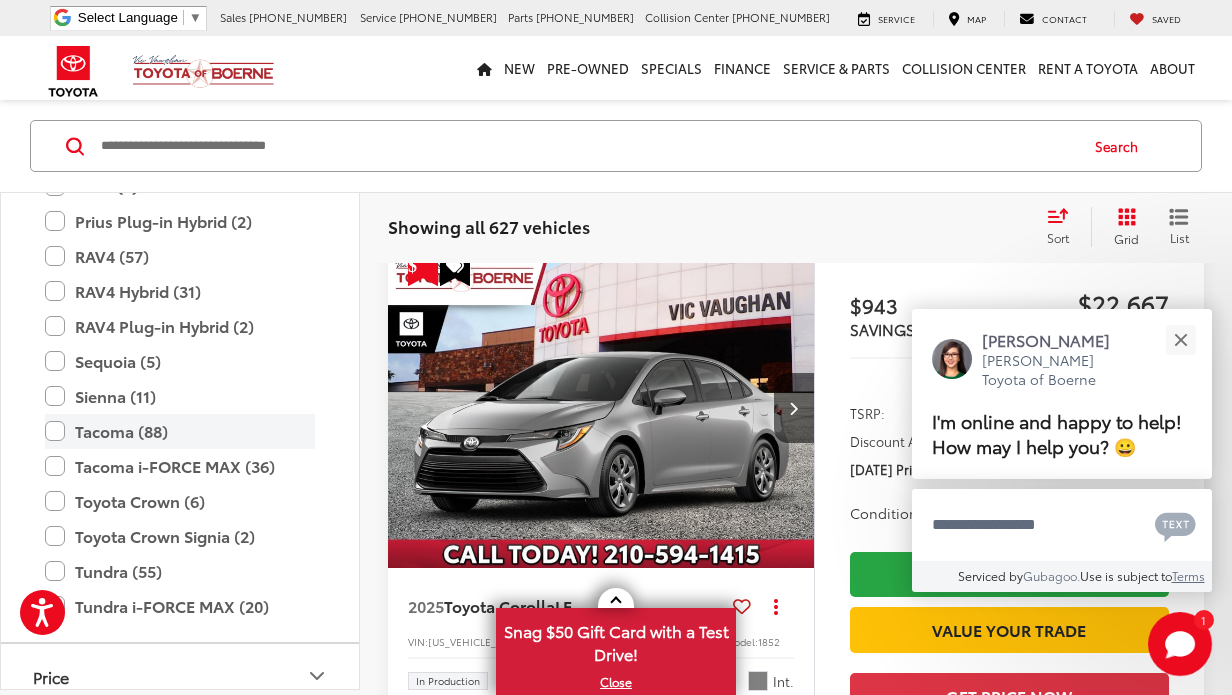 scroll, scrollTop: 833, scrollLeft: 0, axis: vertical 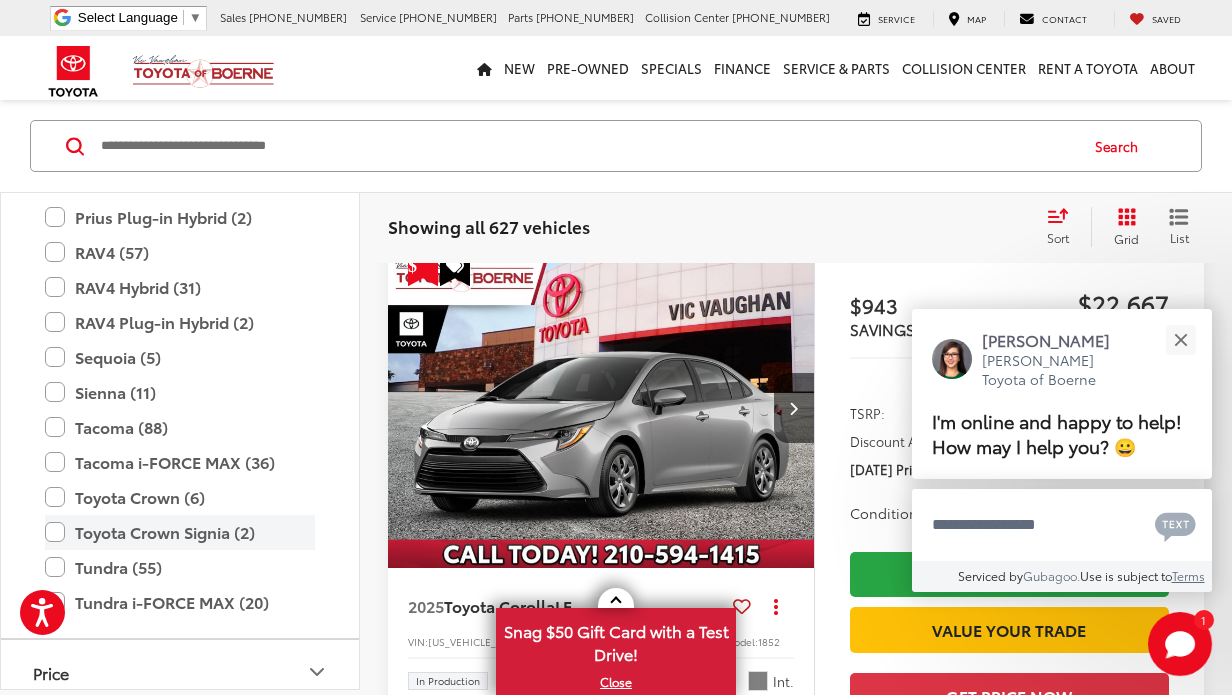 click on "Toyota Crown Signia (2)" at bounding box center (180, 532) 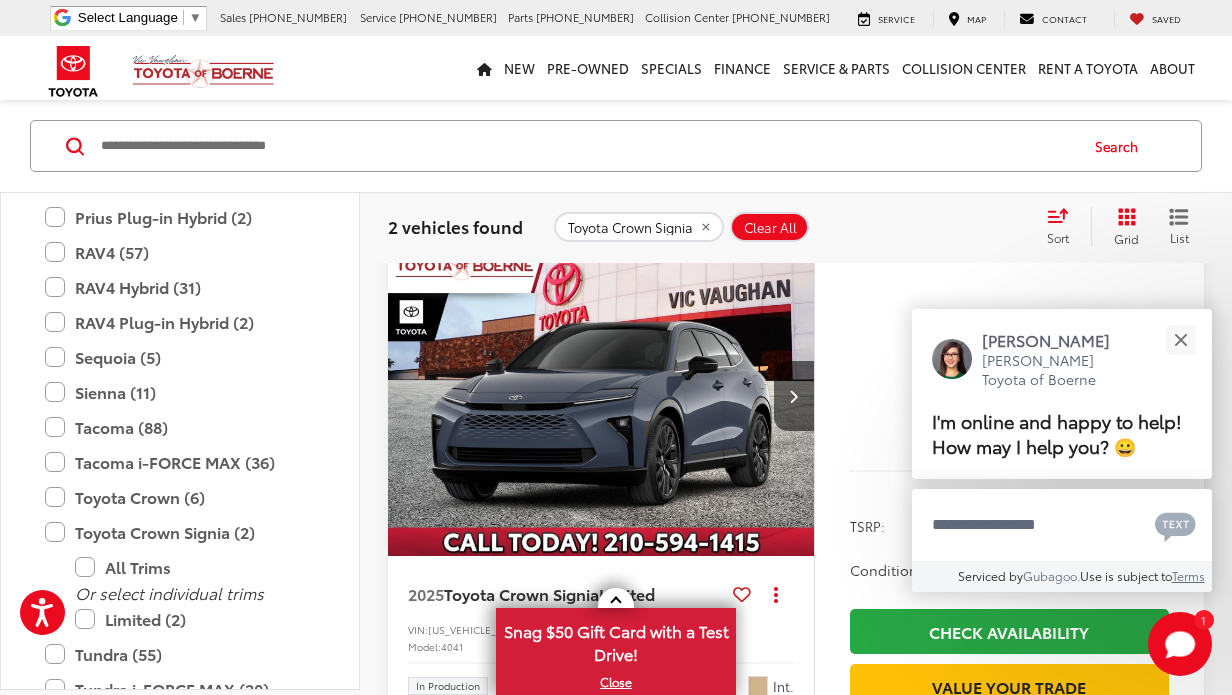 scroll, scrollTop: 182, scrollLeft: 0, axis: vertical 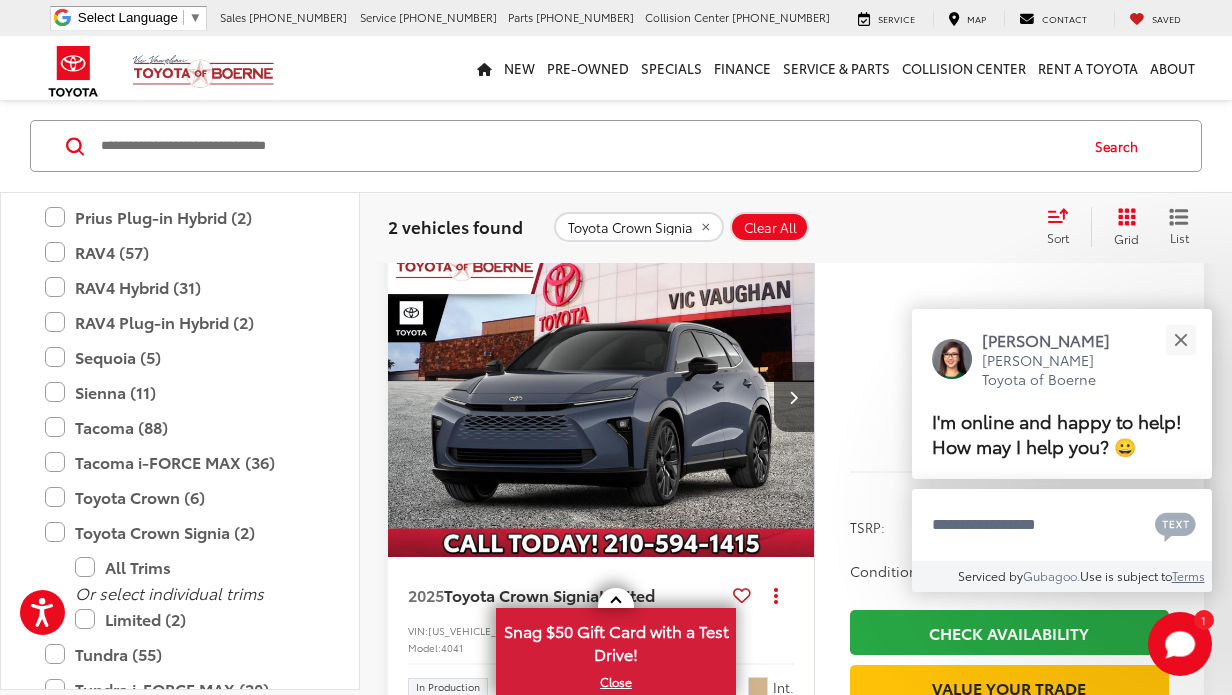 click at bounding box center [601, 398] 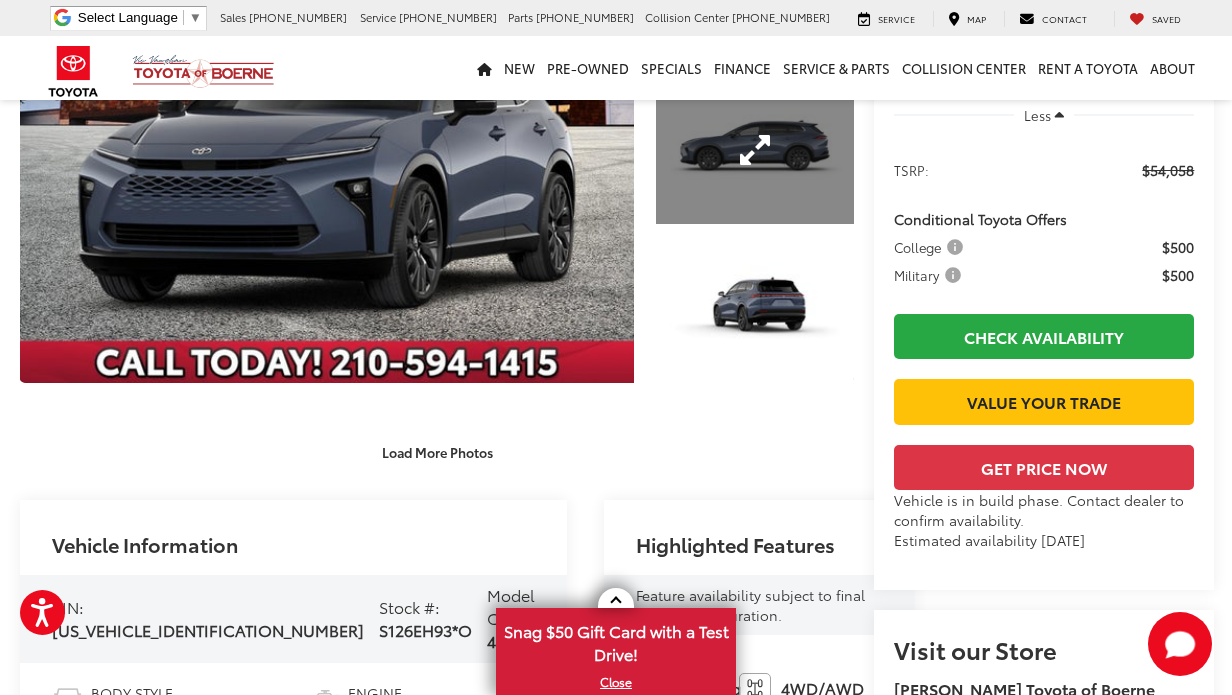 scroll, scrollTop: 300, scrollLeft: 0, axis: vertical 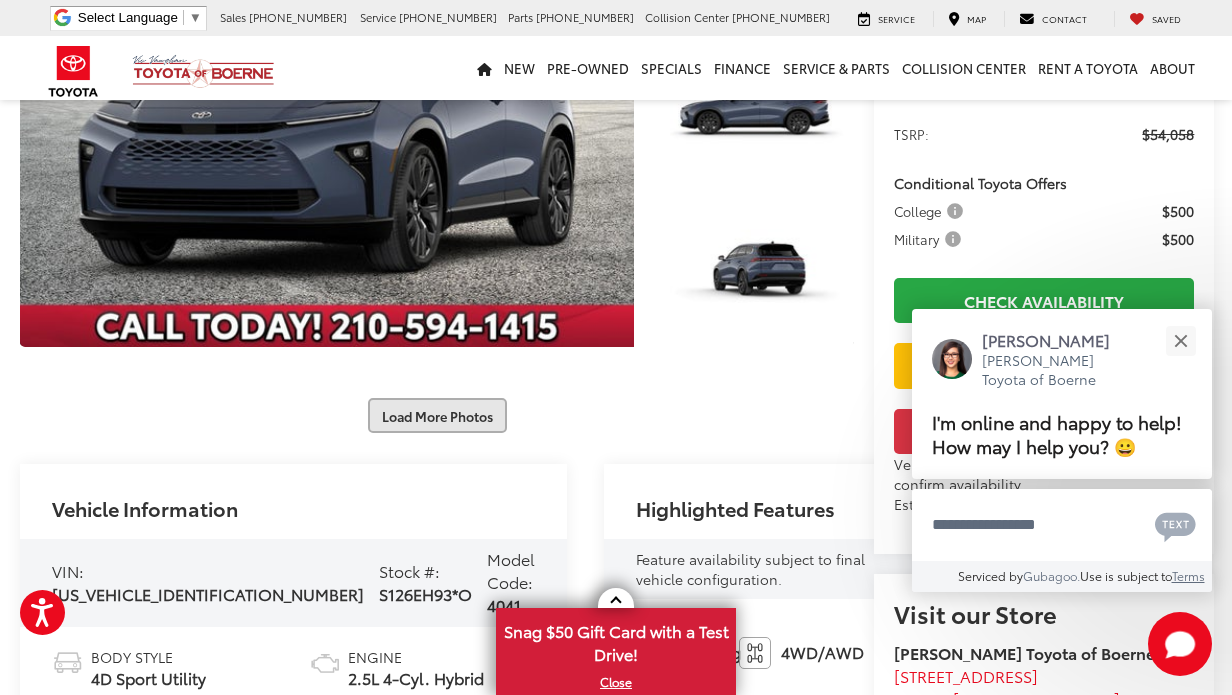 click on "Load More Photos" at bounding box center [437, 415] 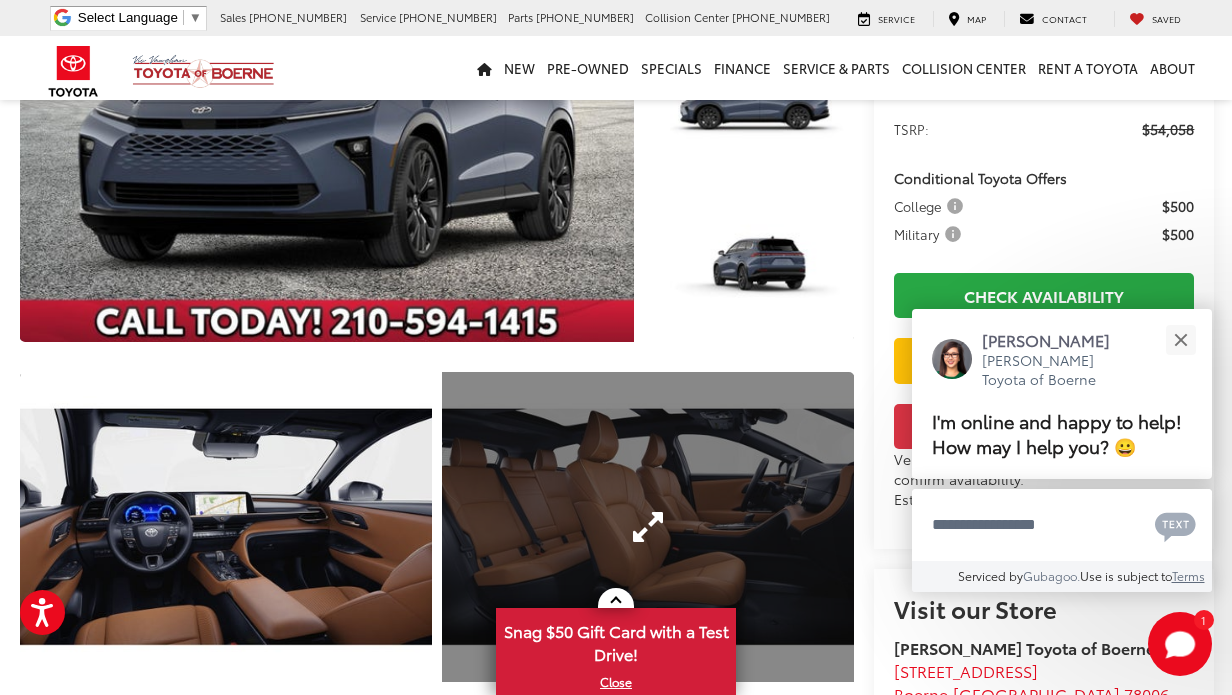 scroll, scrollTop: 290, scrollLeft: 0, axis: vertical 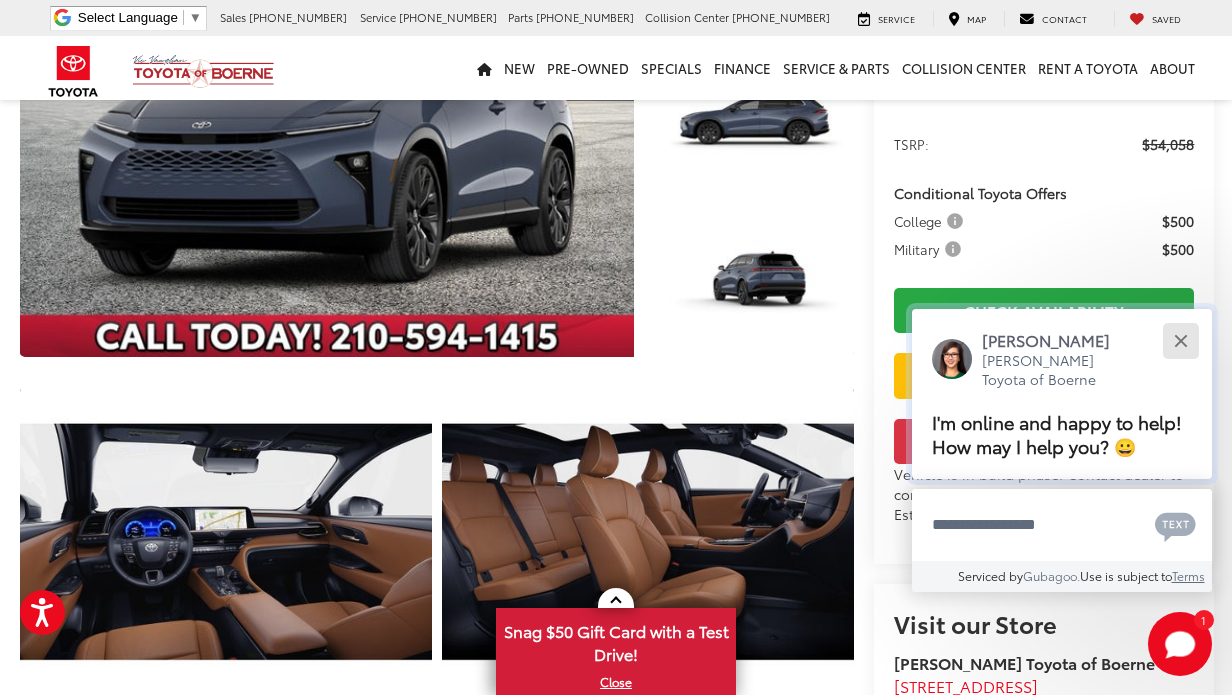 click at bounding box center (1180, 340) 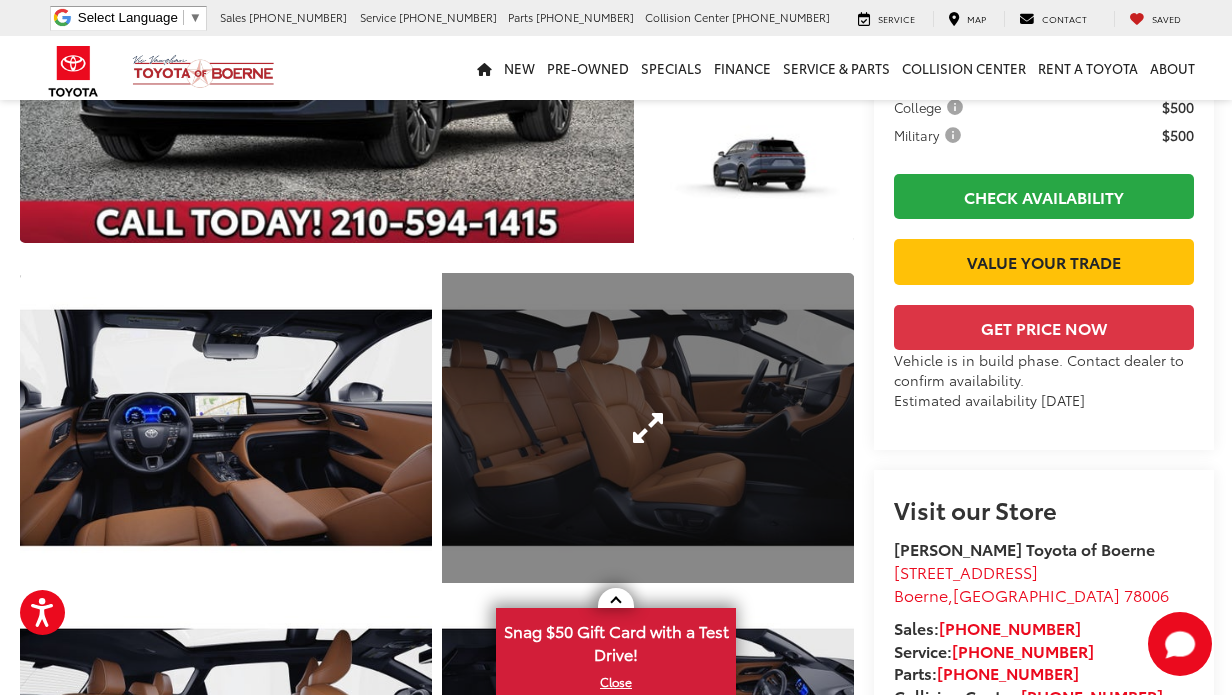 scroll, scrollTop: 412, scrollLeft: 0, axis: vertical 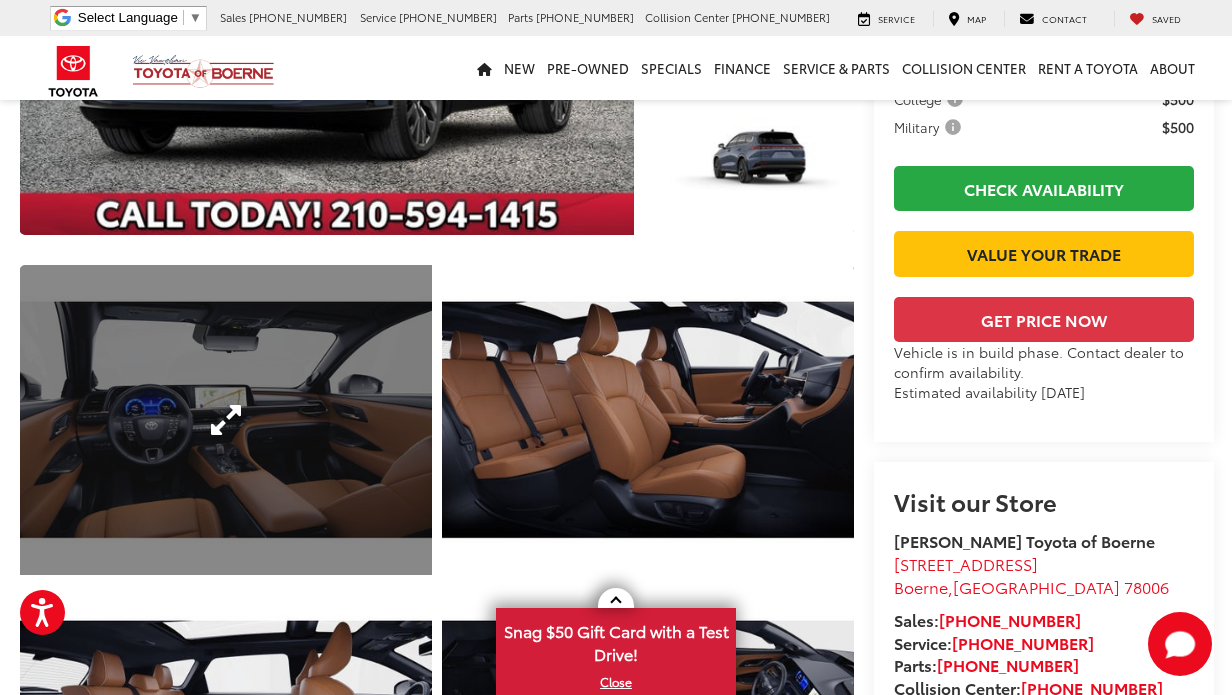 click at bounding box center [226, 419] 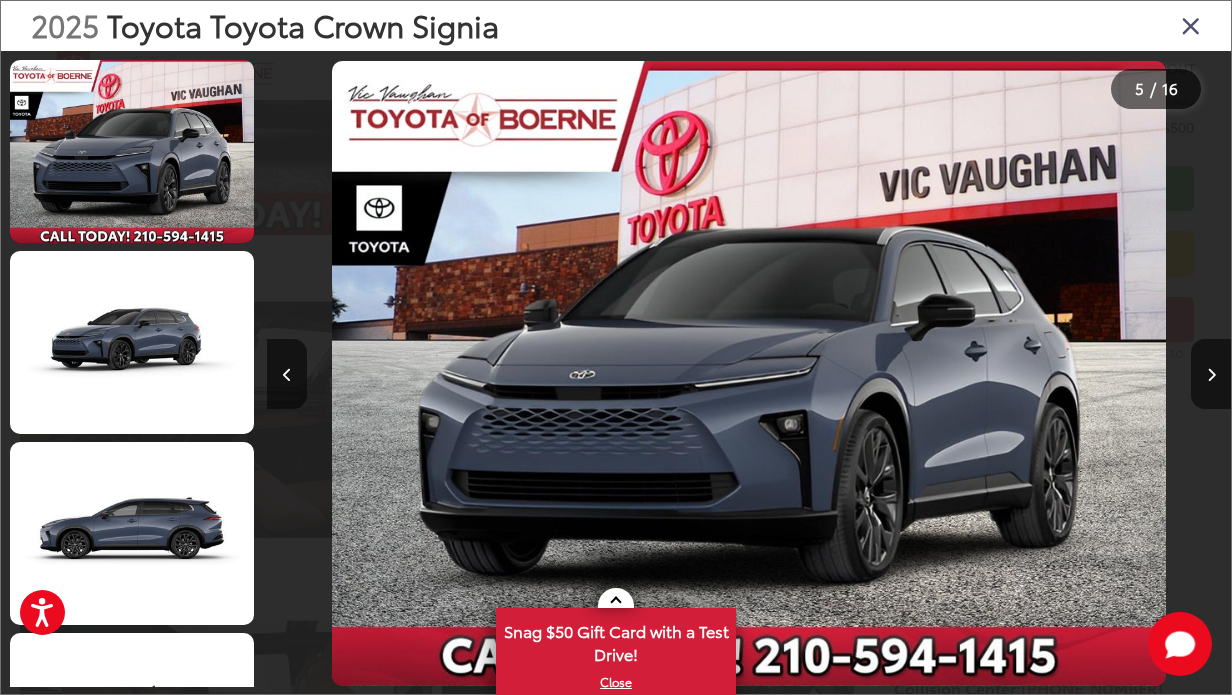 scroll, scrollTop: 605, scrollLeft: 0, axis: vertical 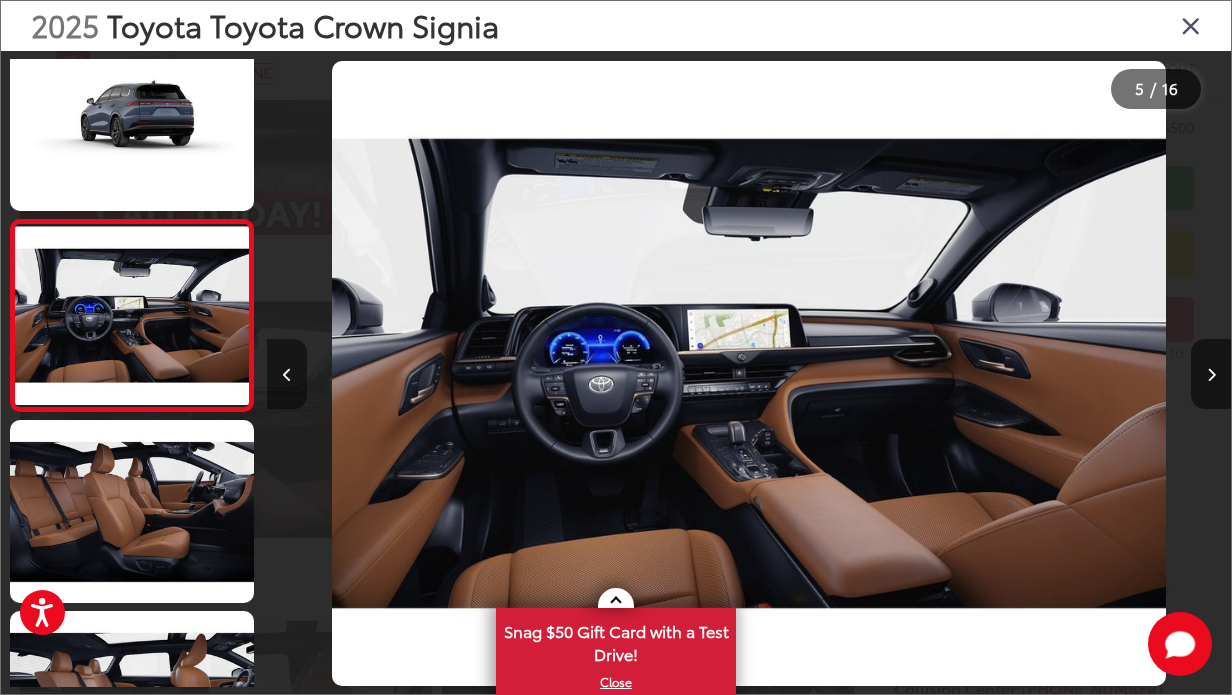 click at bounding box center [287, 374] 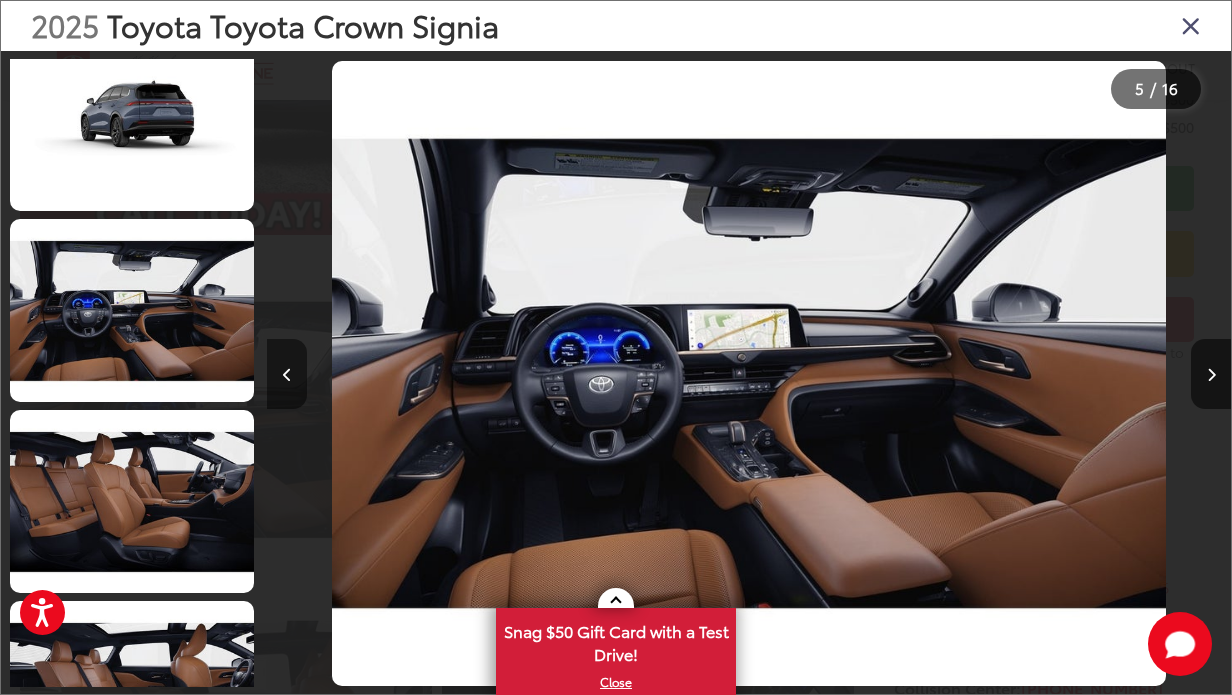 scroll, scrollTop: 0, scrollLeft: 3044, axis: horizontal 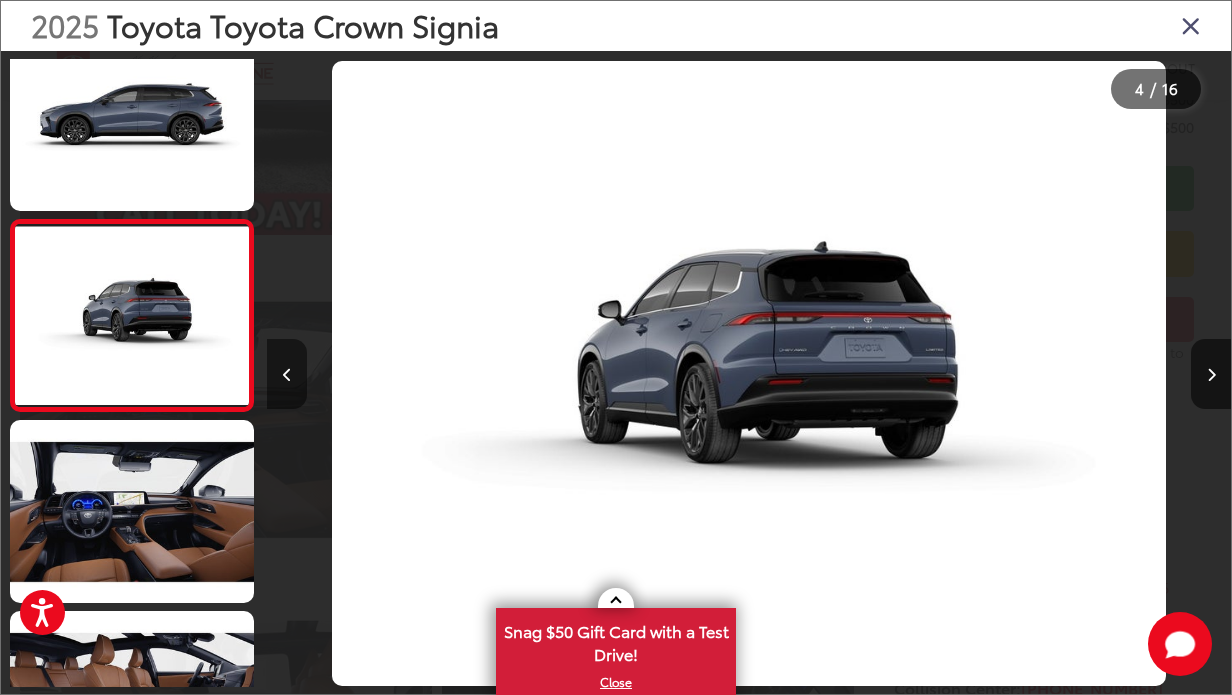 click at bounding box center [287, 374] 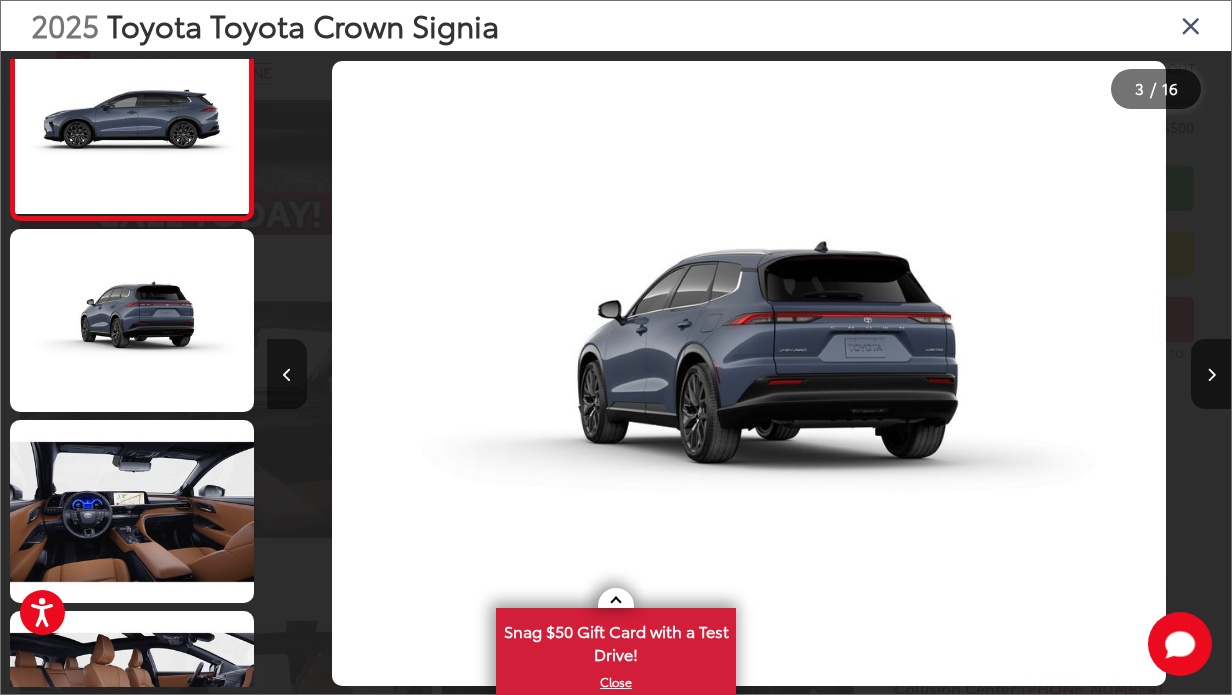 click at bounding box center [287, 375] 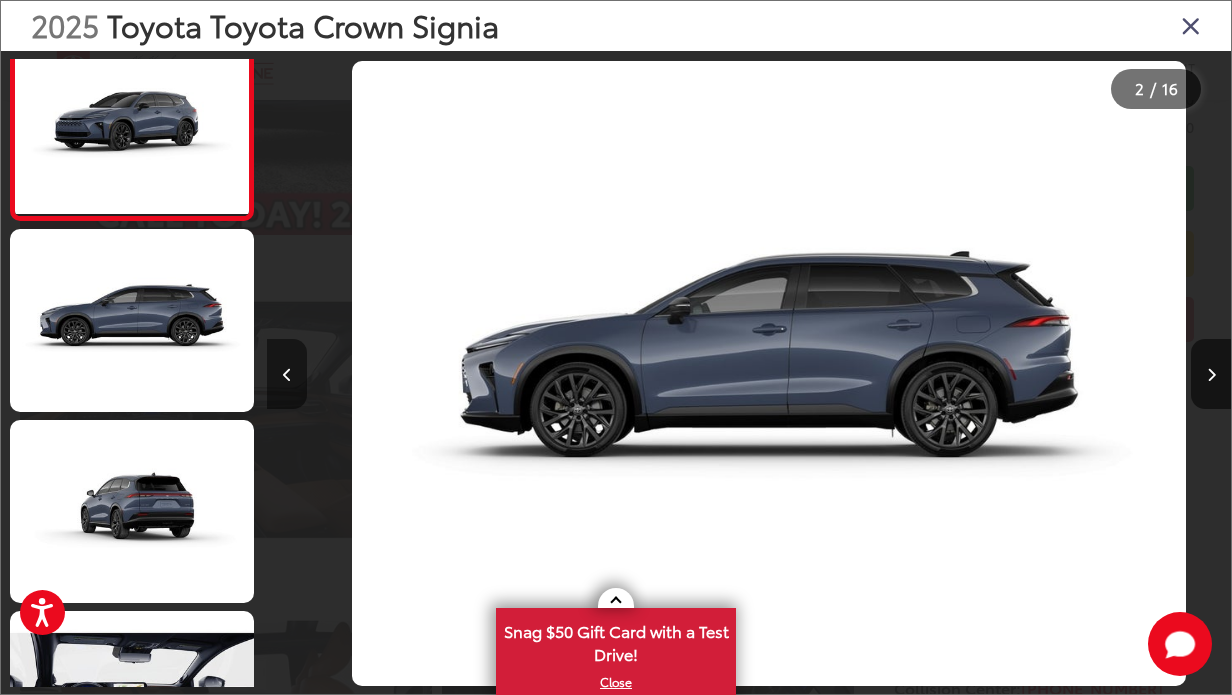 scroll, scrollTop: 32, scrollLeft: 0, axis: vertical 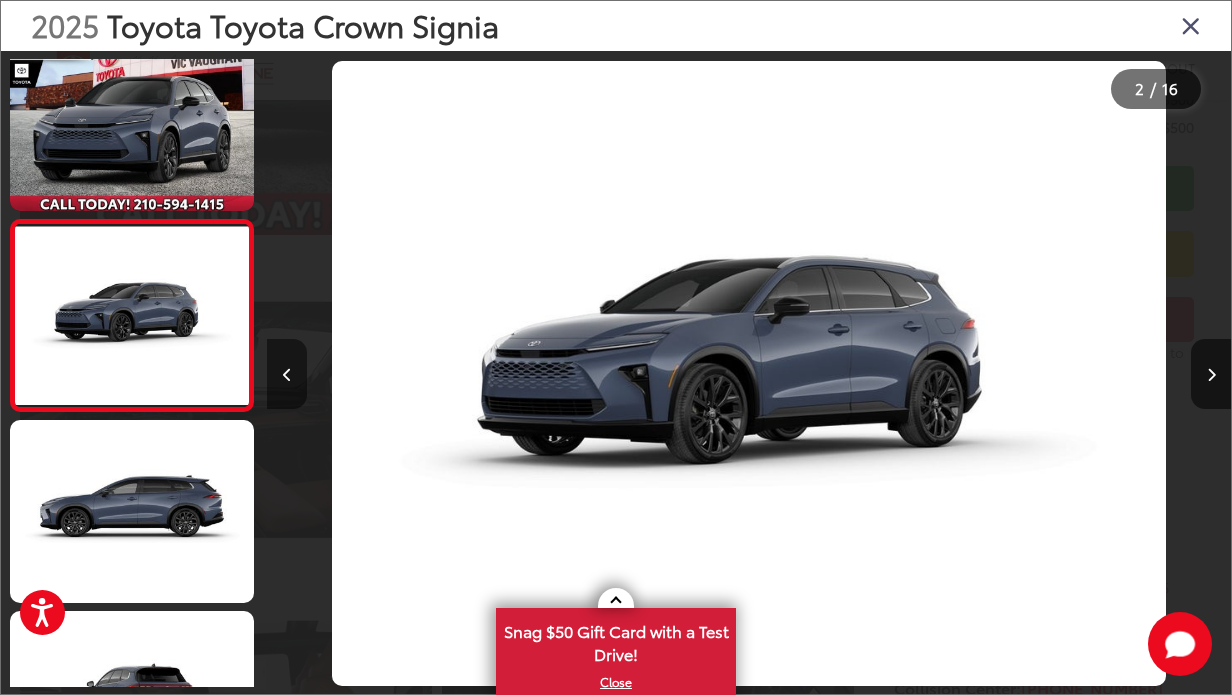 click at bounding box center [287, 375] 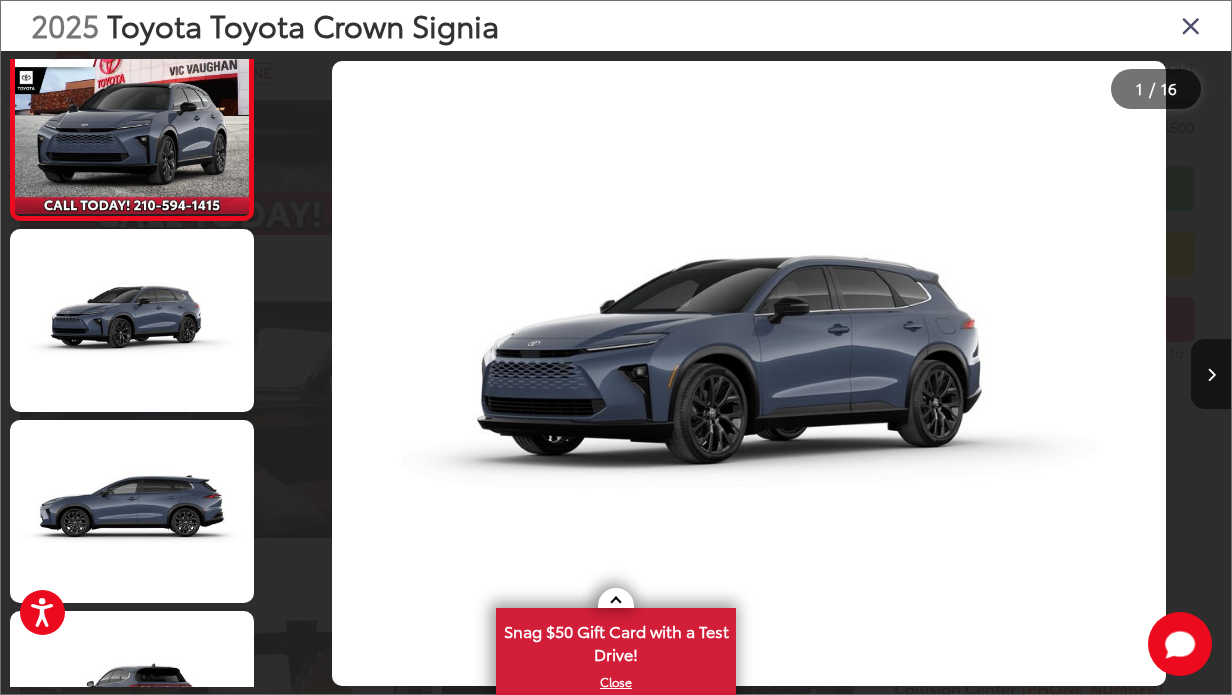 scroll, scrollTop: 0, scrollLeft: 69, axis: horizontal 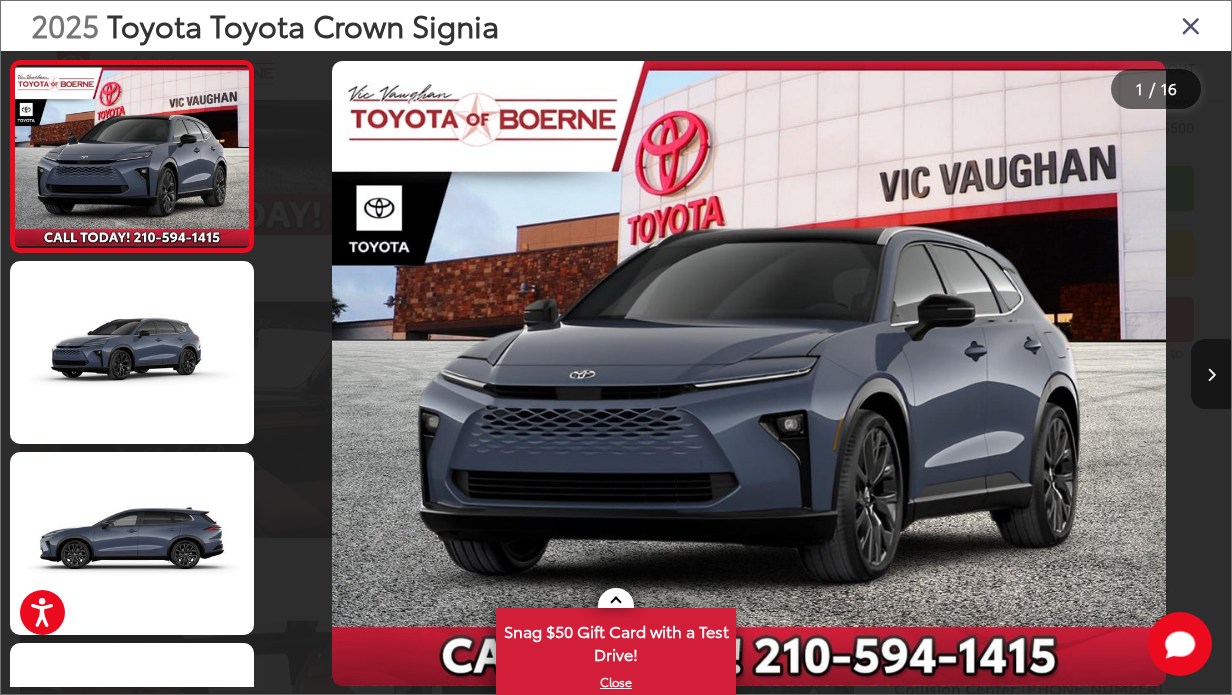 click at bounding box center [1211, 375] 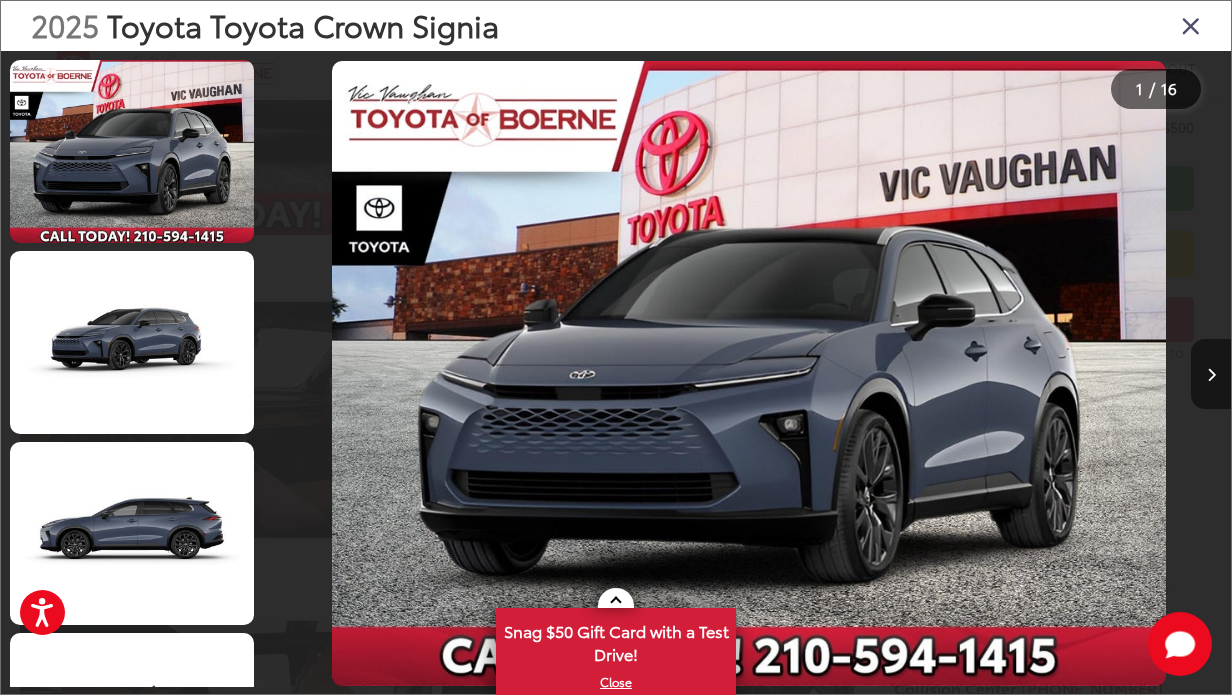 scroll, scrollTop: 0, scrollLeft: 917, axis: horizontal 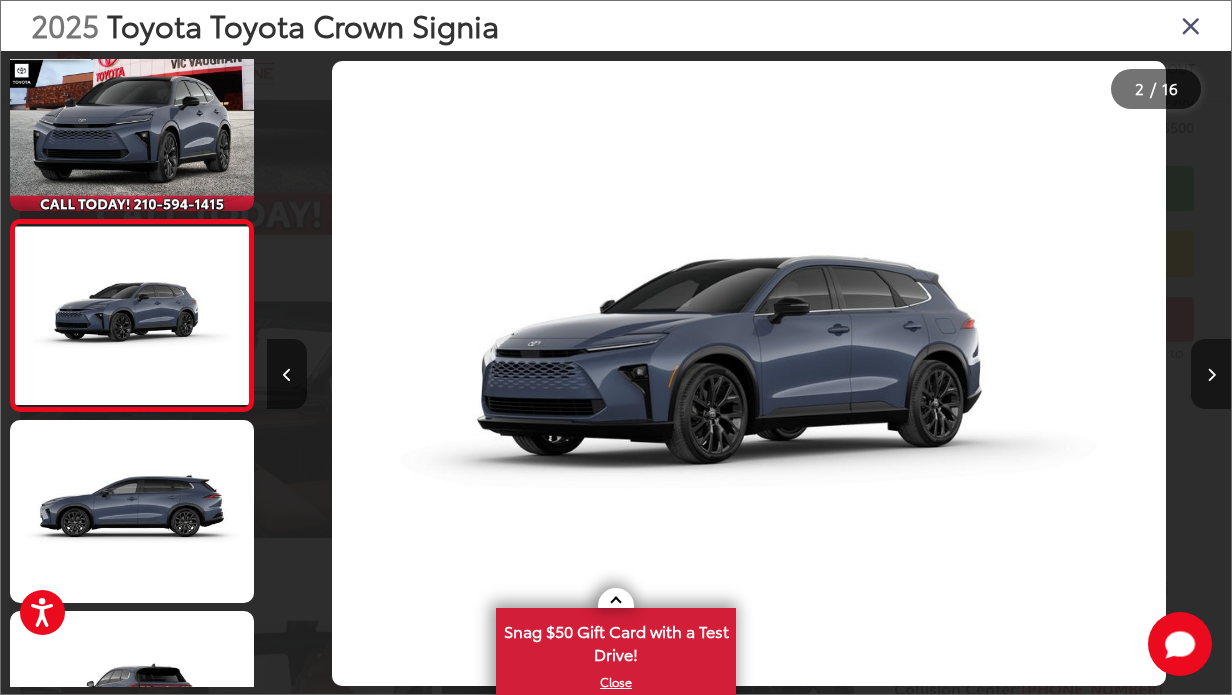 click at bounding box center (1211, 375) 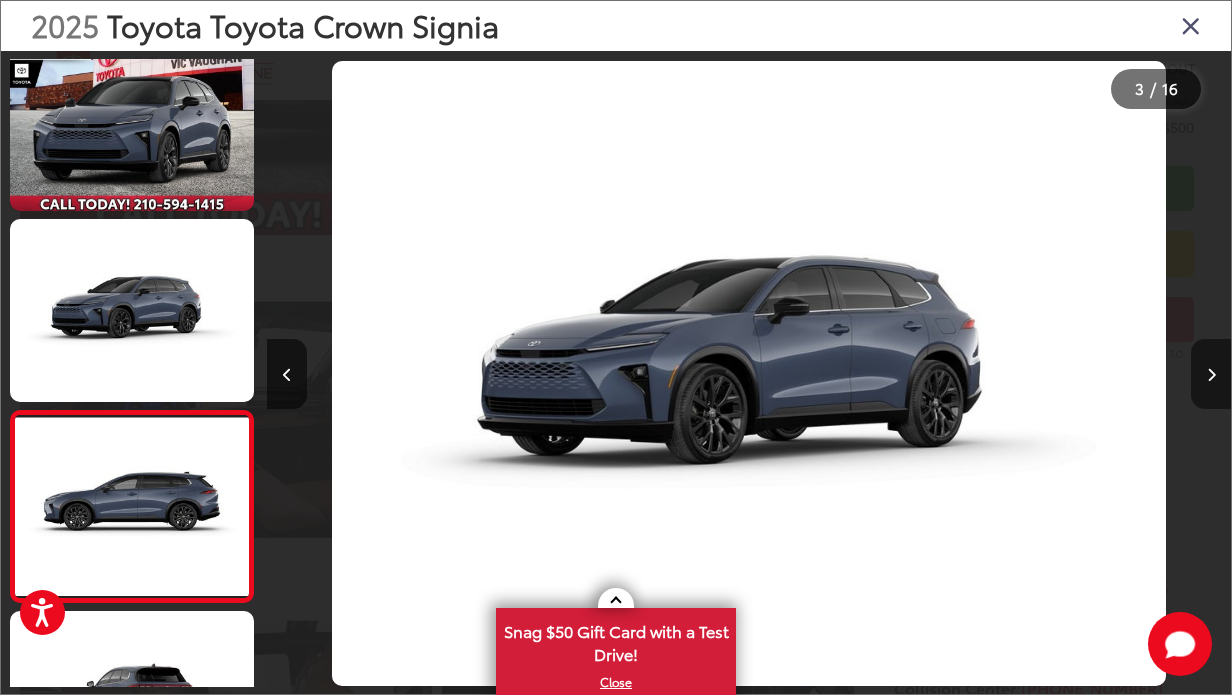 scroll, scrollTop: 0, scrollLeft: 1928, axis: horizontal 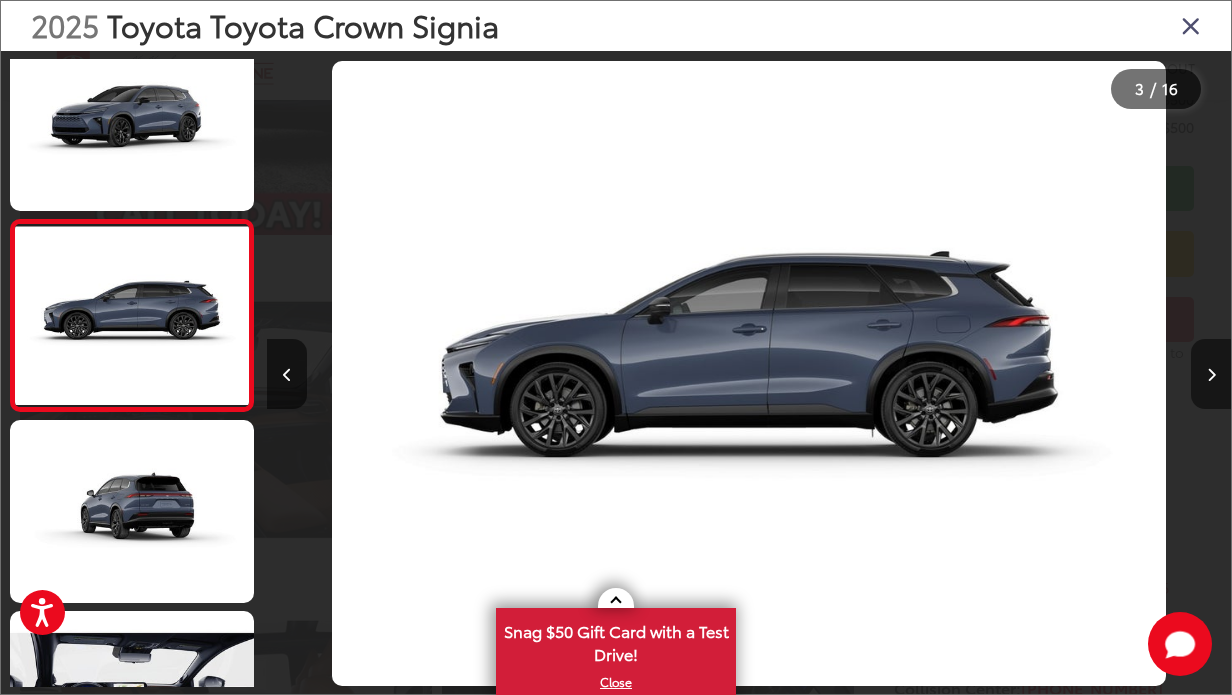 click at bounding box center [1211, 375] 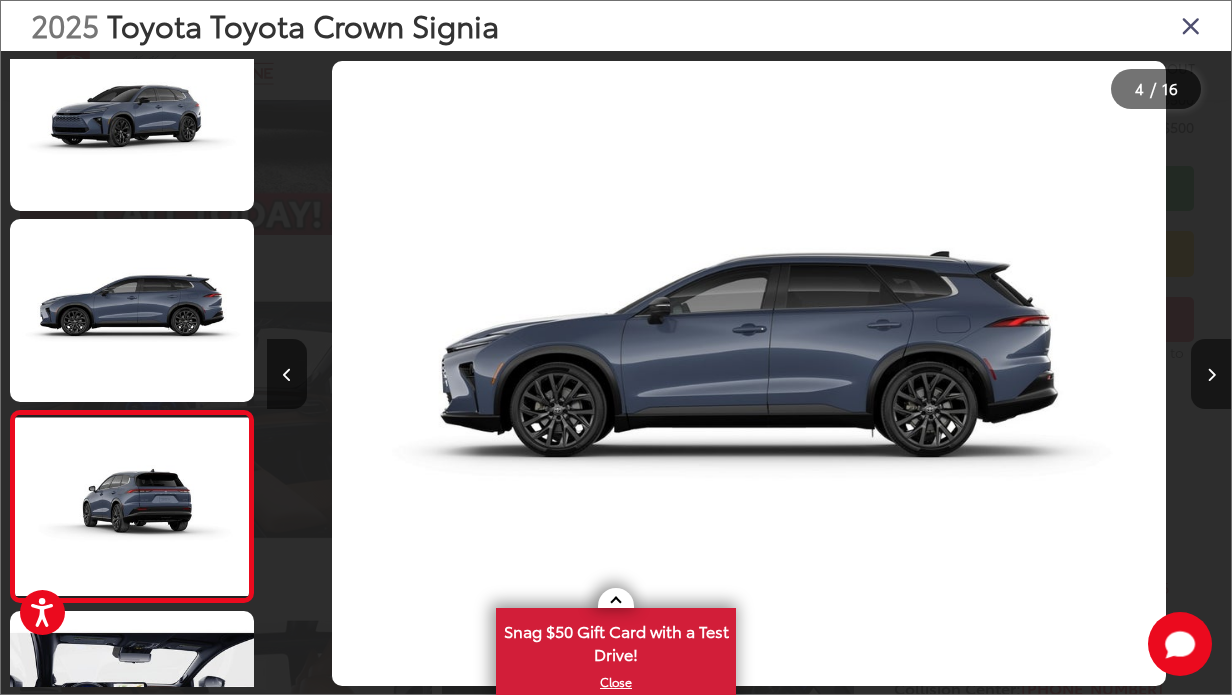 scroll, scrollTop: 0, scrollLeft: 2892, axis: horizontal 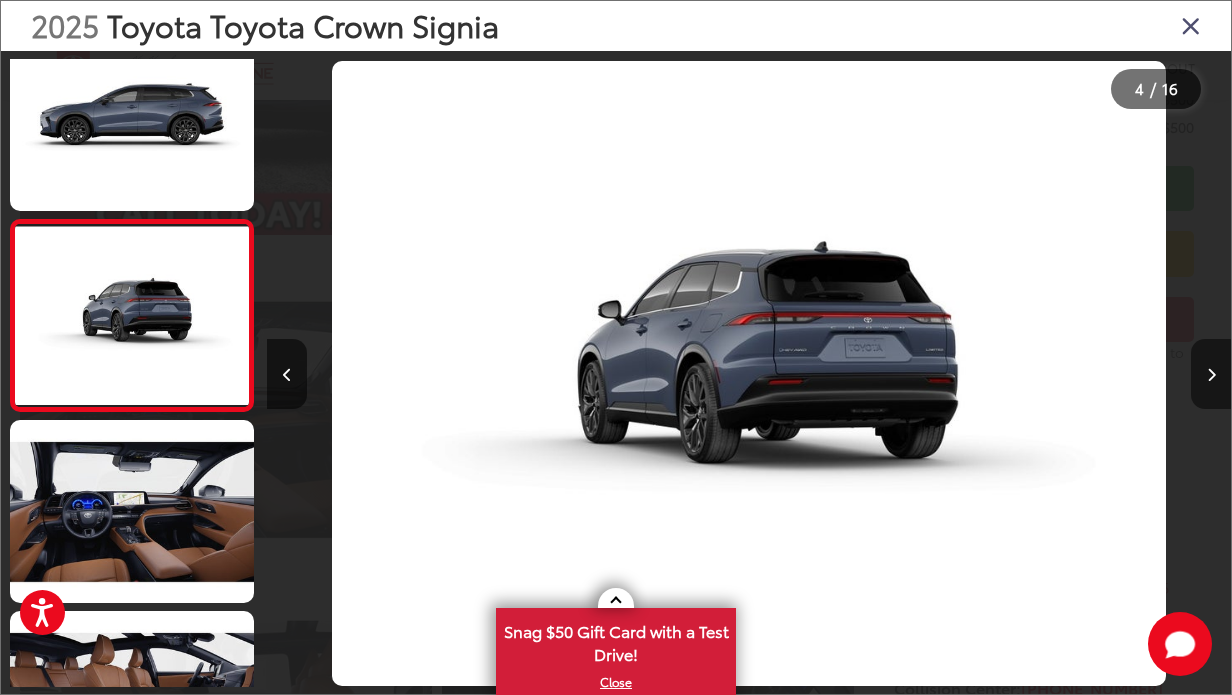 click at bounding box center [1211, 375] 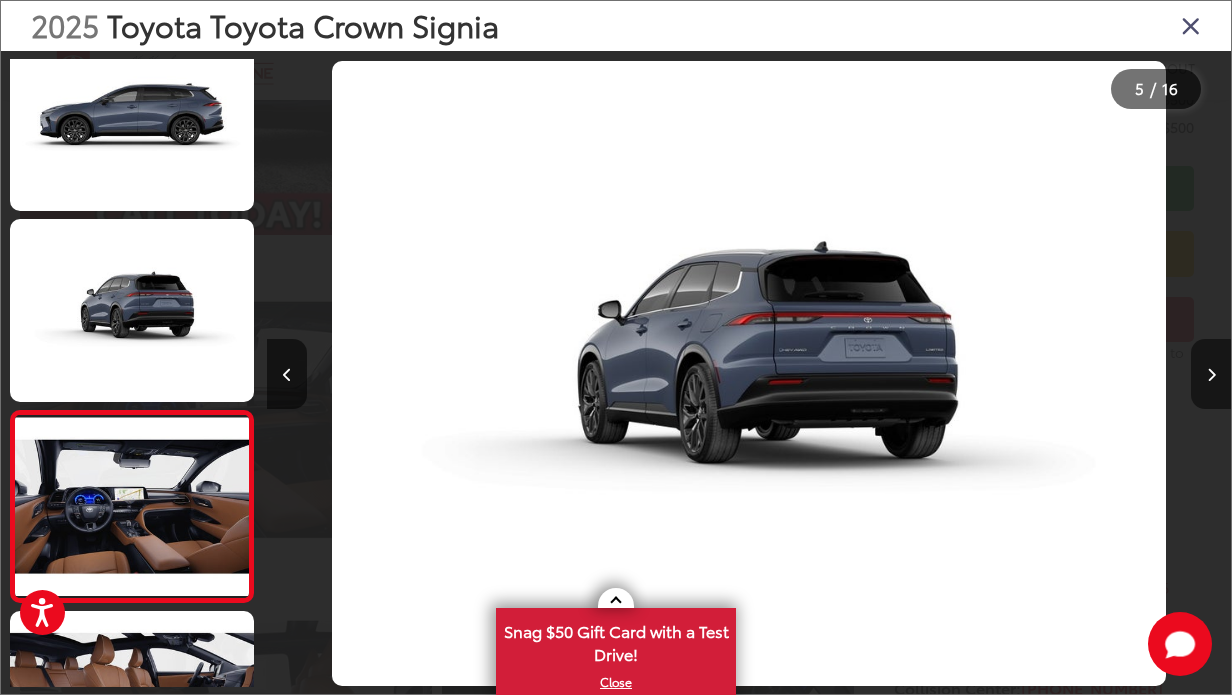 scroll, scrollTop: 0, scrollLeft: 3856, axis: horizontal 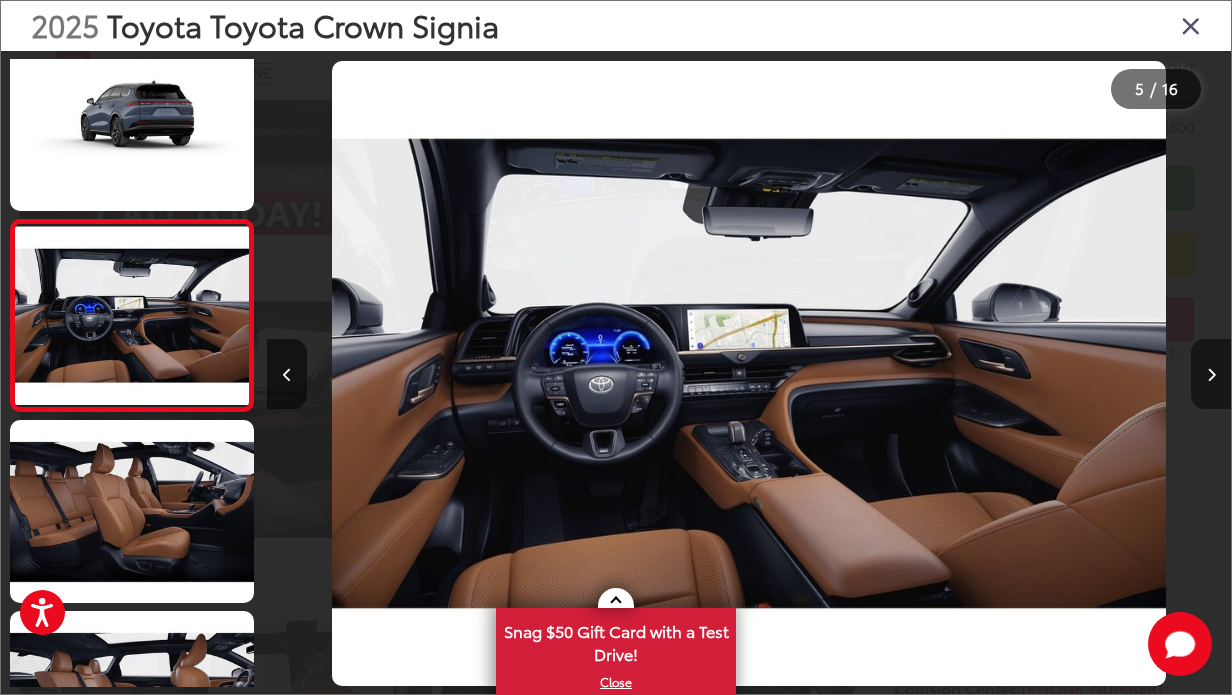 click at bounding box center (1211, 375) 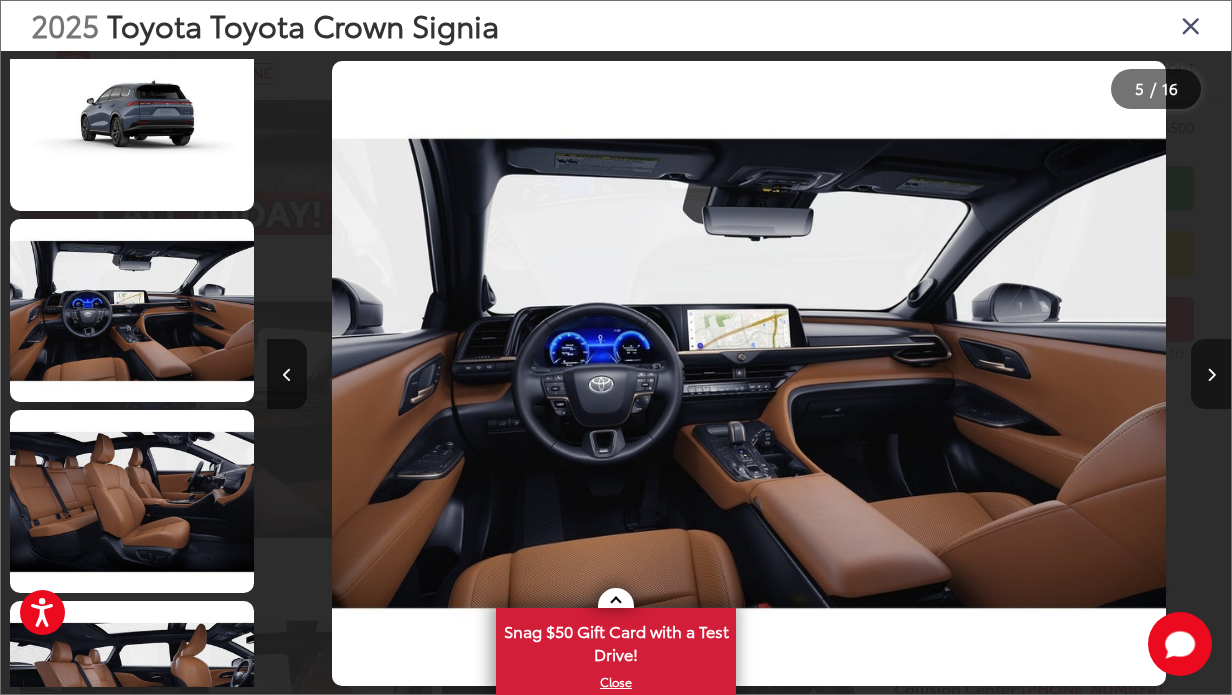 scroll, scrollTop: 0, scrollLeft: 4728, axis: horizontal 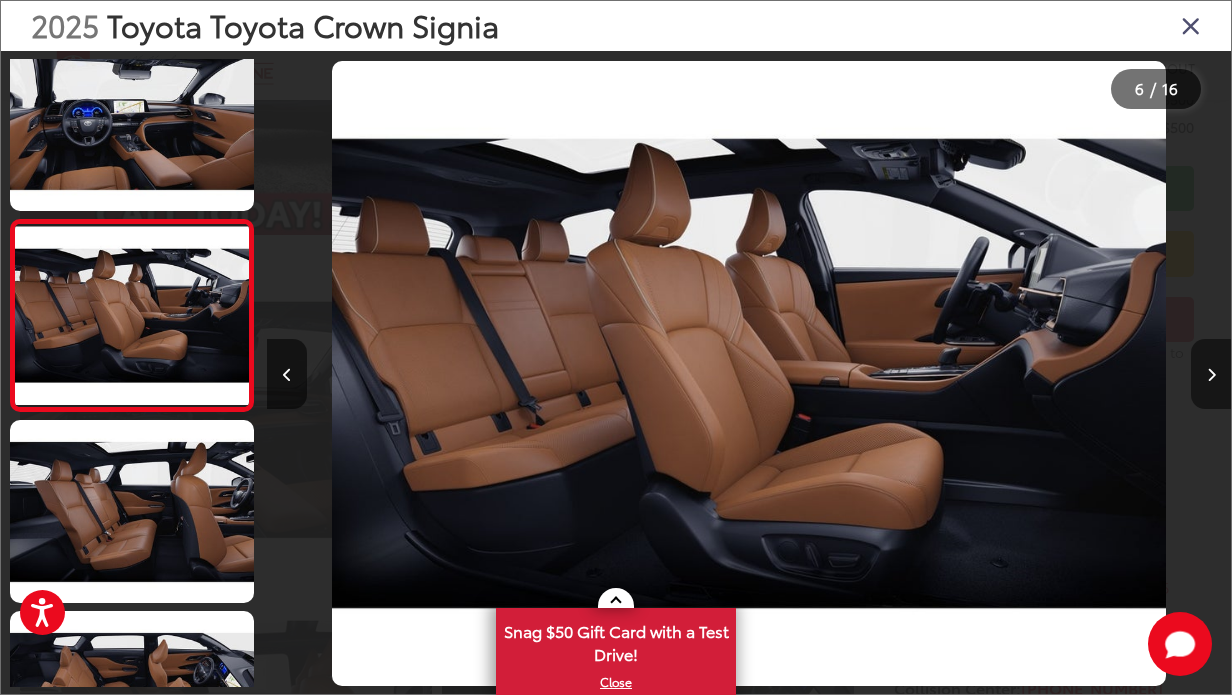click at bounding box center (1211, 375) 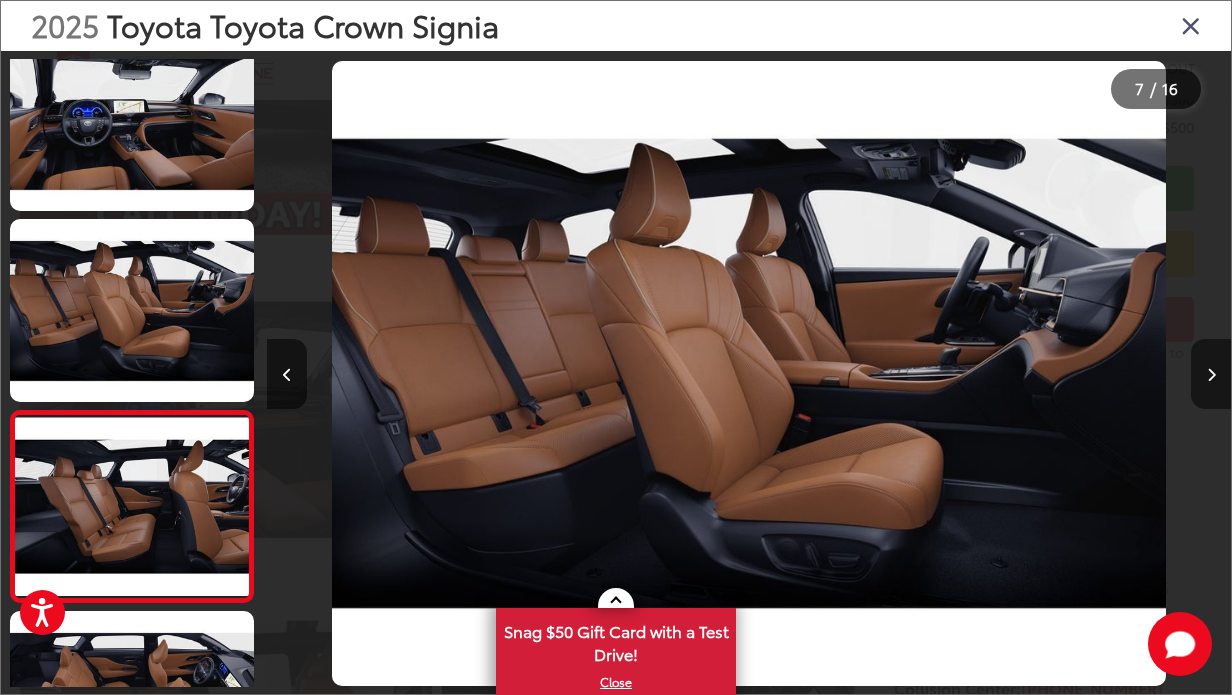 scroll, scrollTop: 0, scrollLeft: 5784, axis: horizontal 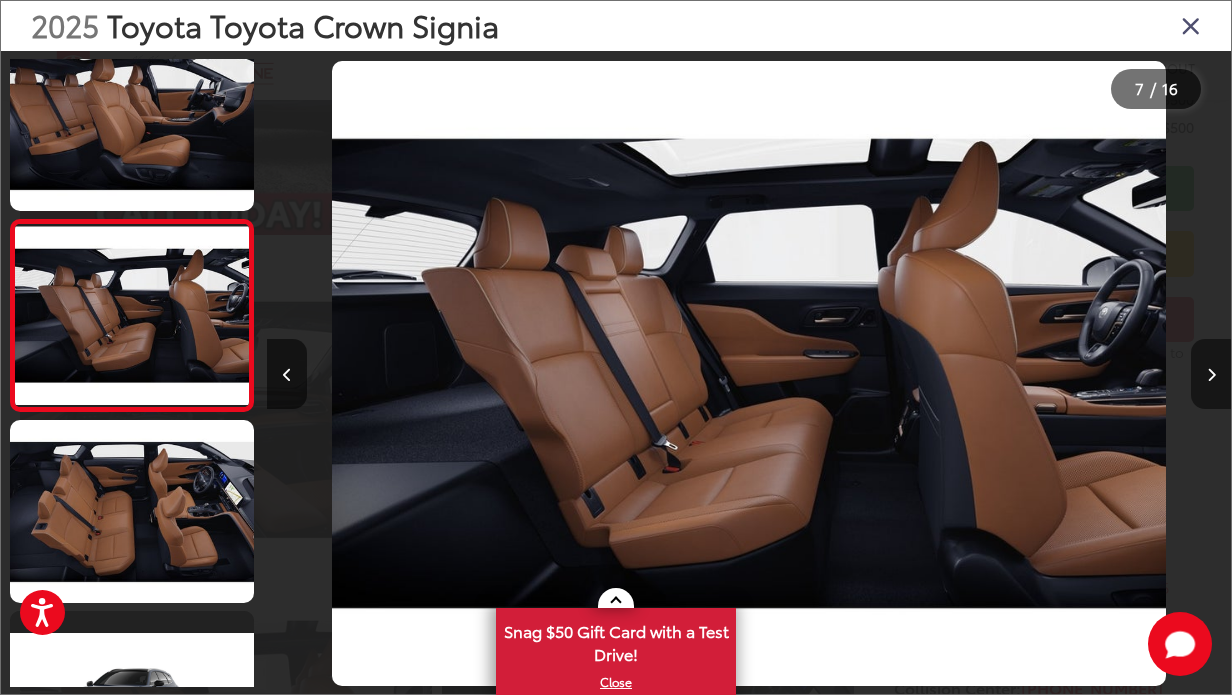 click at bounding box center [1211, 375] 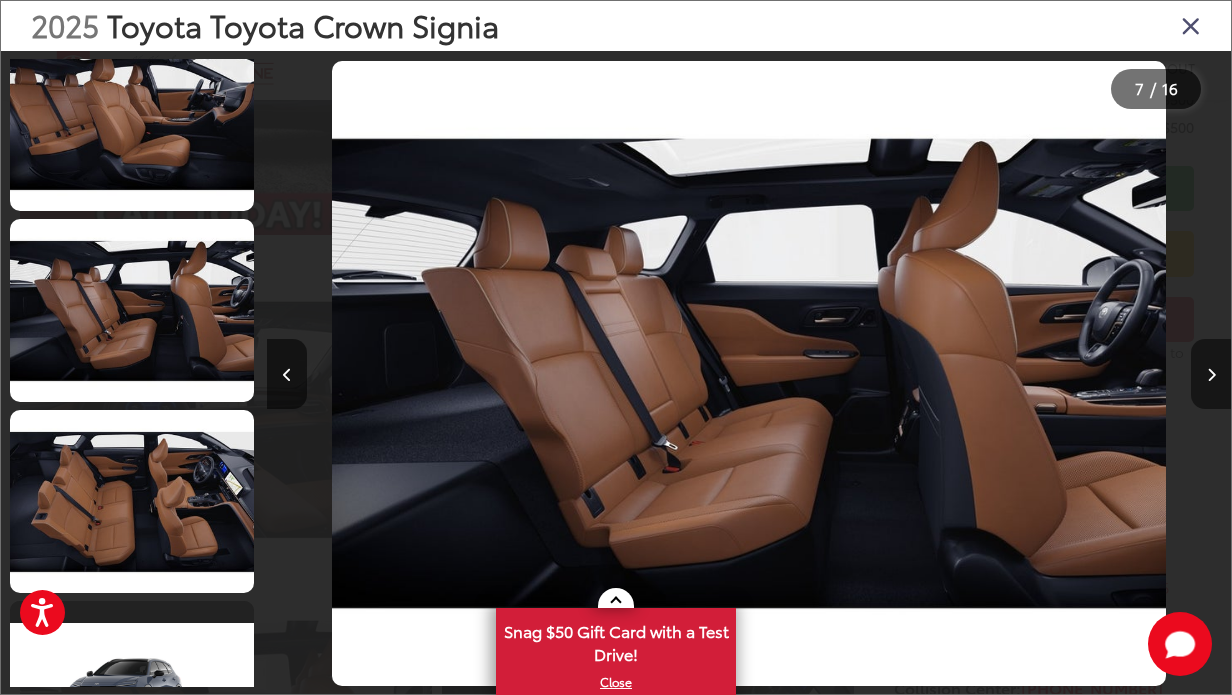scroll, scrollTop: 0, scrollLeft: 6748, axis: horizontal 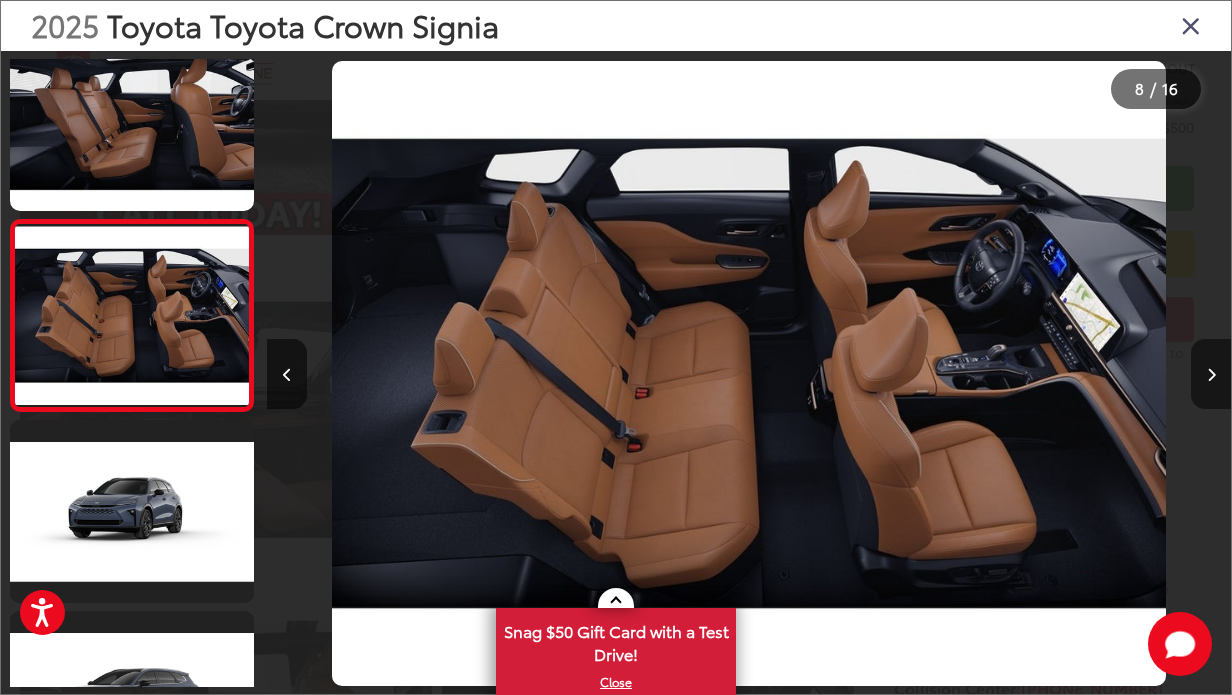 click at bounding box center (1211, 375) 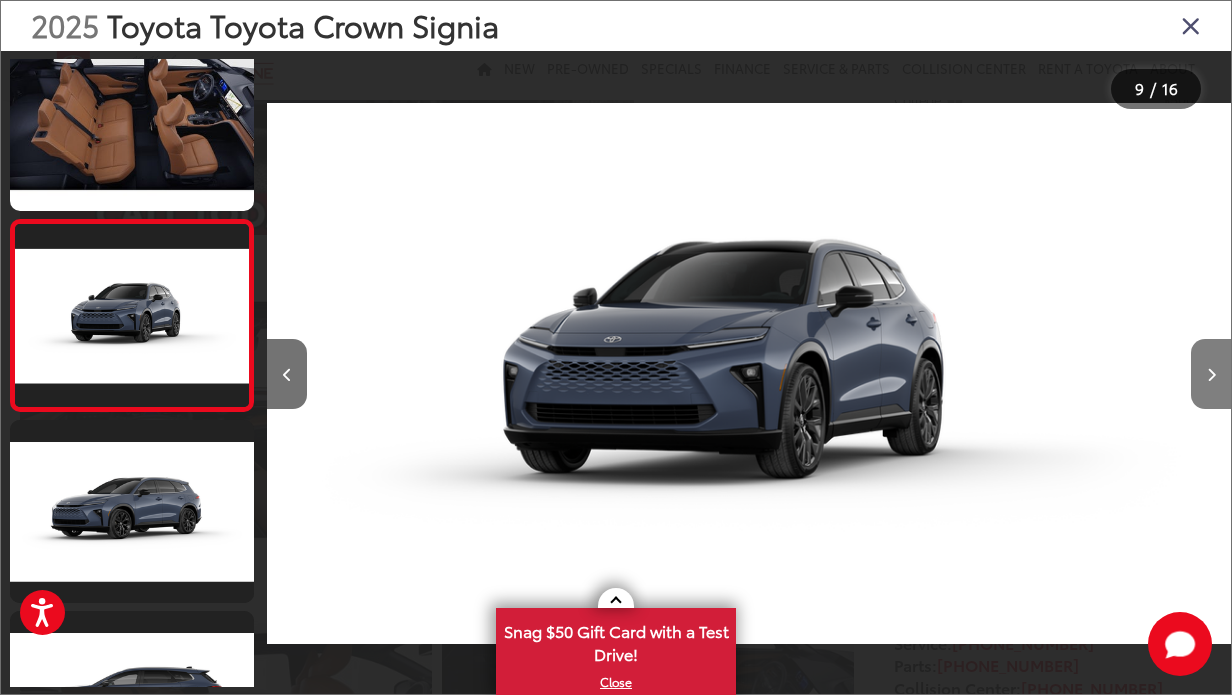 click at bounding box center (1211, 375) 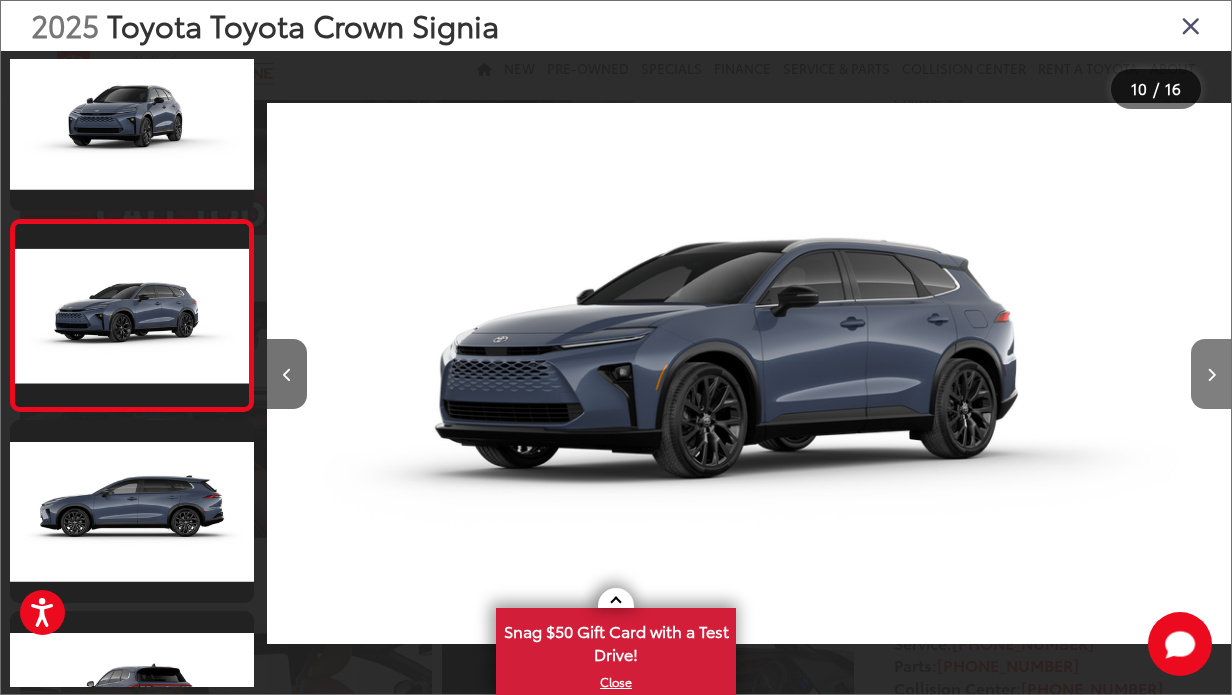 click at bounding box center [1211, 375] 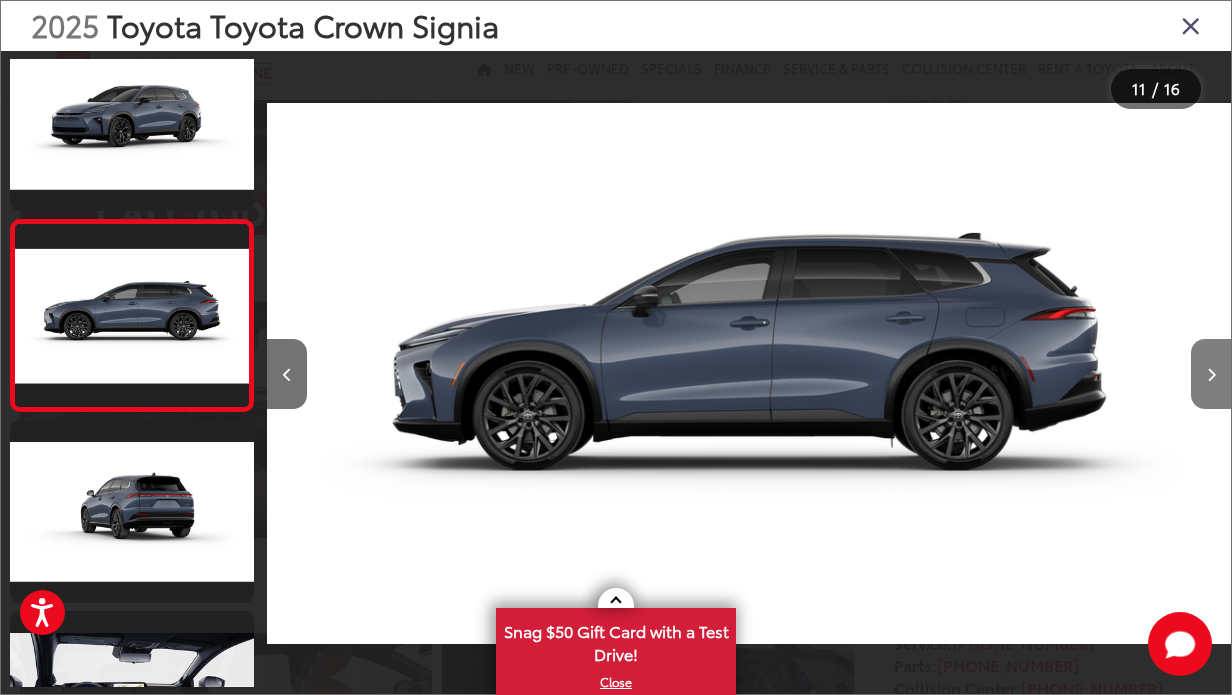 click at bounding box center [1211, 375] 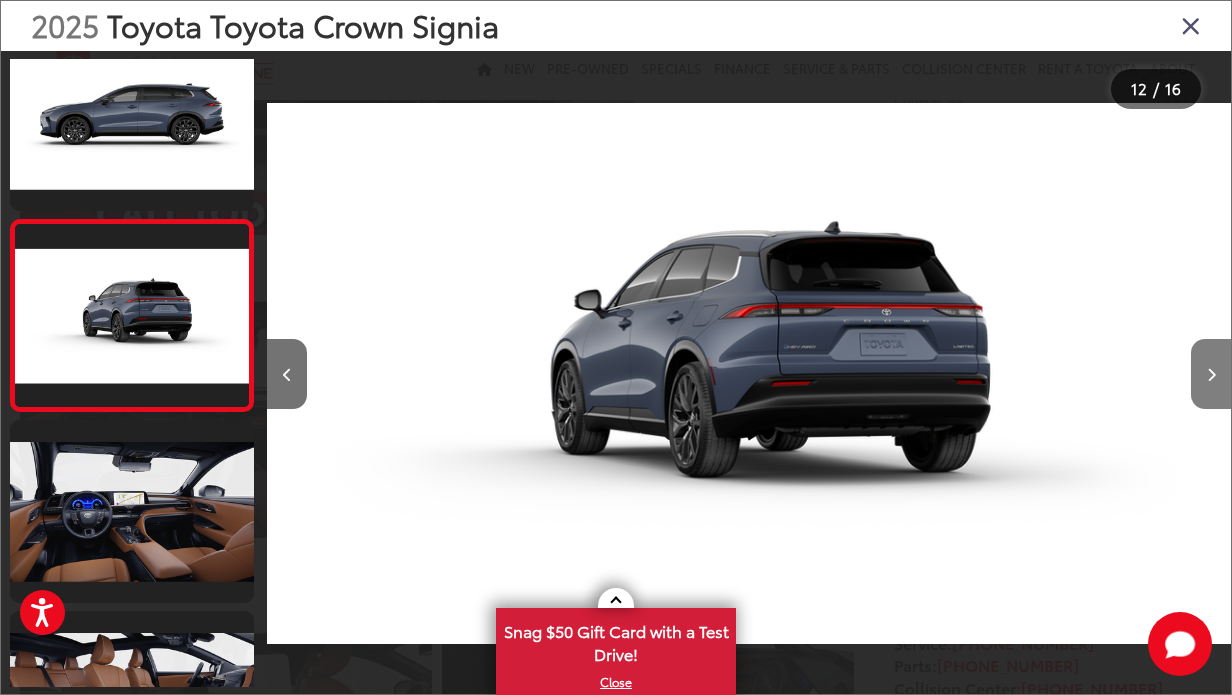 click at bounding box center [1211, 375] 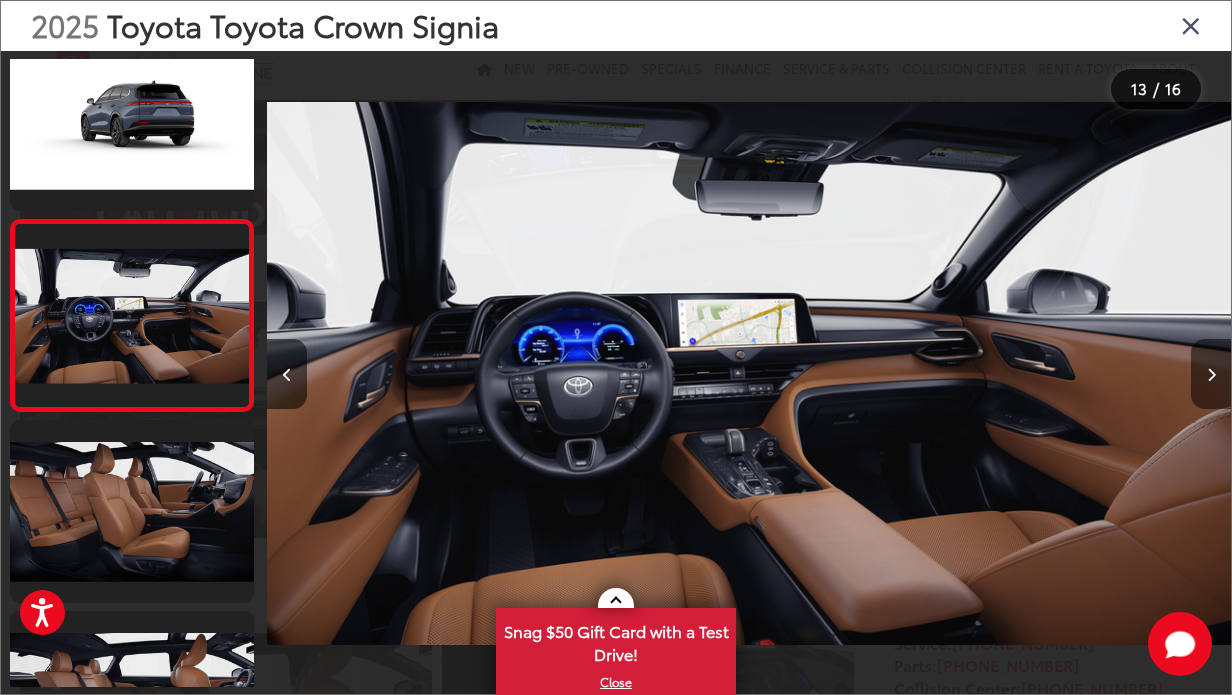 click at bounding box center (1211, 375) 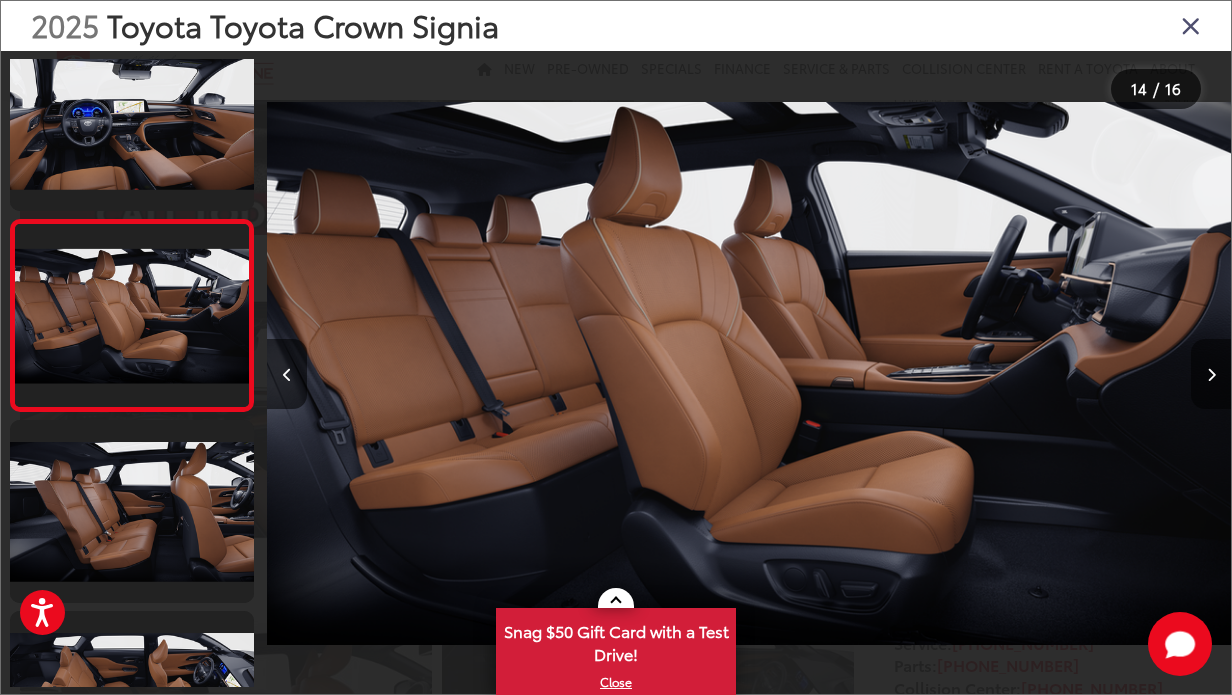 click at bounding box center (1211, 375) 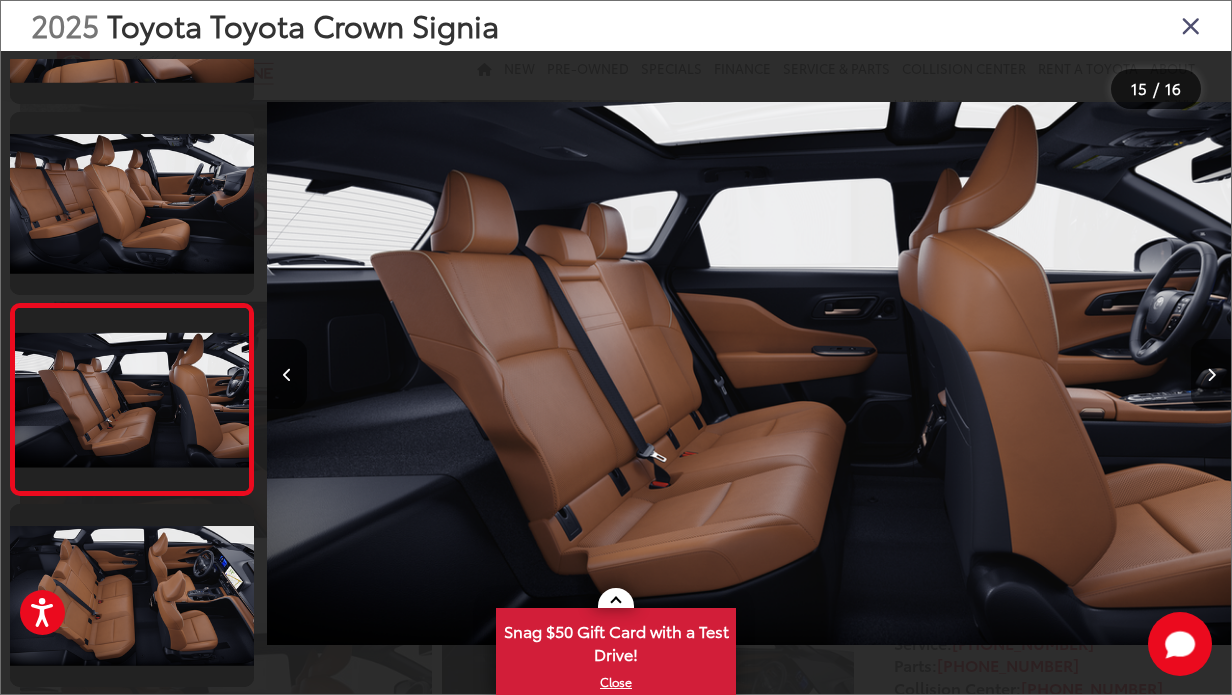 click at bounding box center (1211, 375) 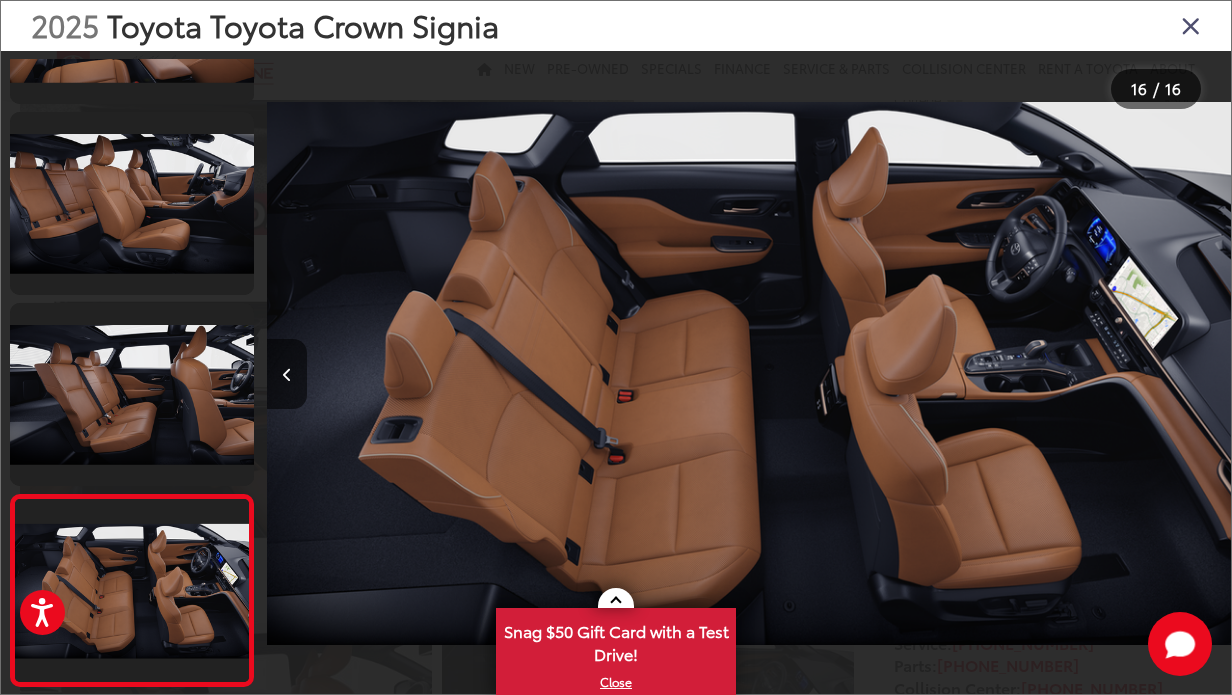 click at bounding box center (1191, 25) 